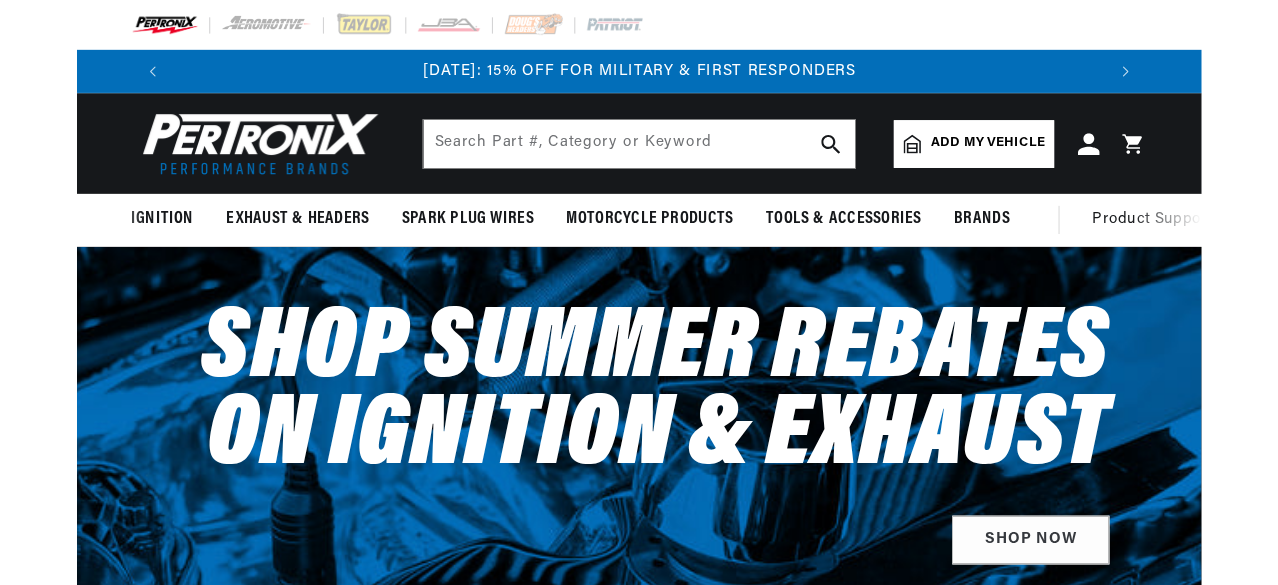 scroll, scrollTop: 0, scrollLeft: 0, axis: both 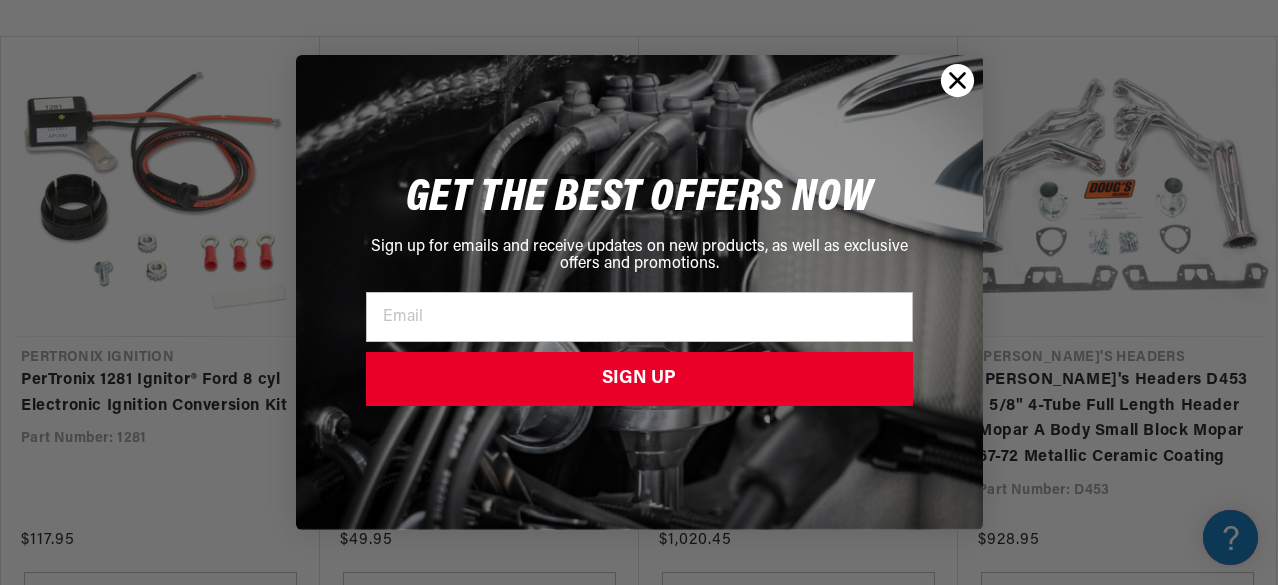 click 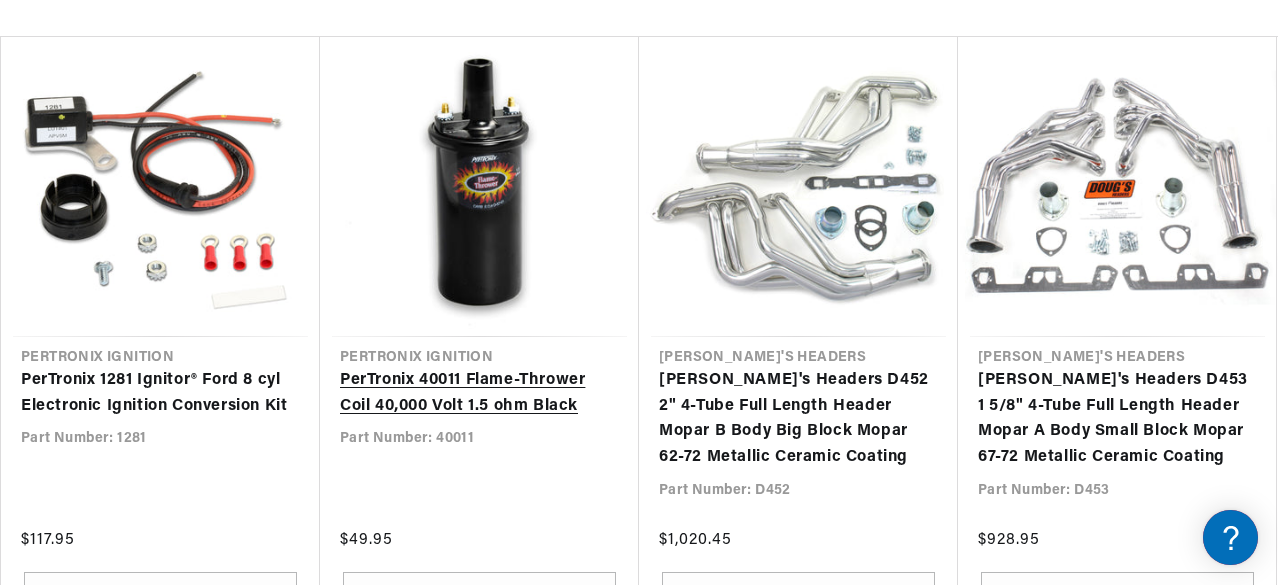 scroll, scrollTop: 0, scrollLeft: 2196, axis: horizontal 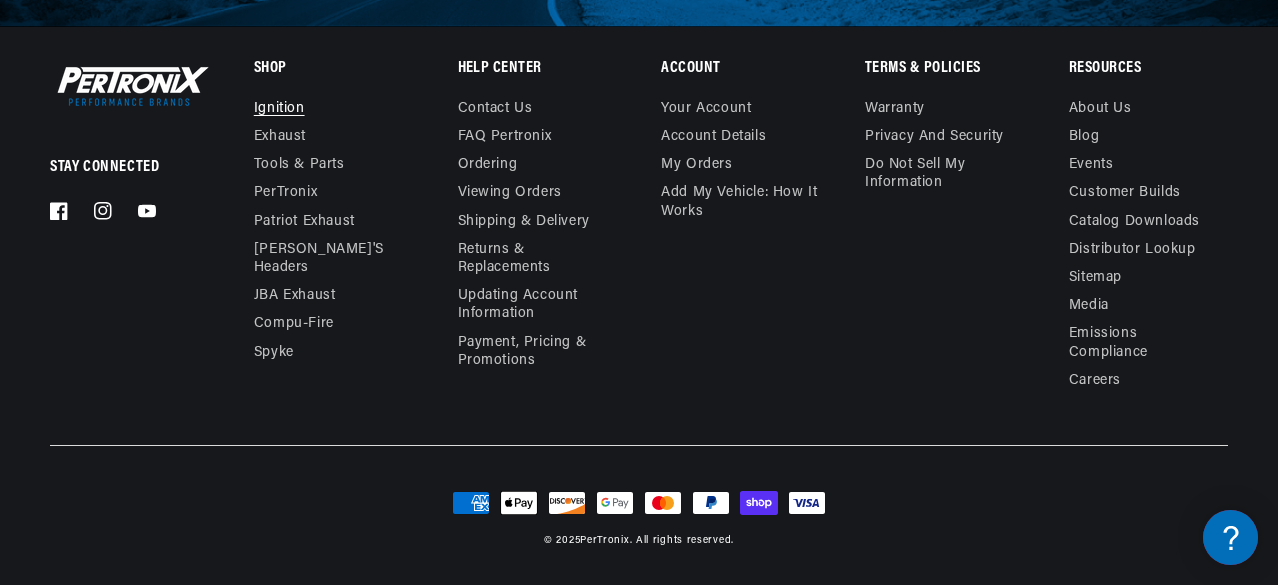 click on "Ignition" at bounding box center [279, 111] 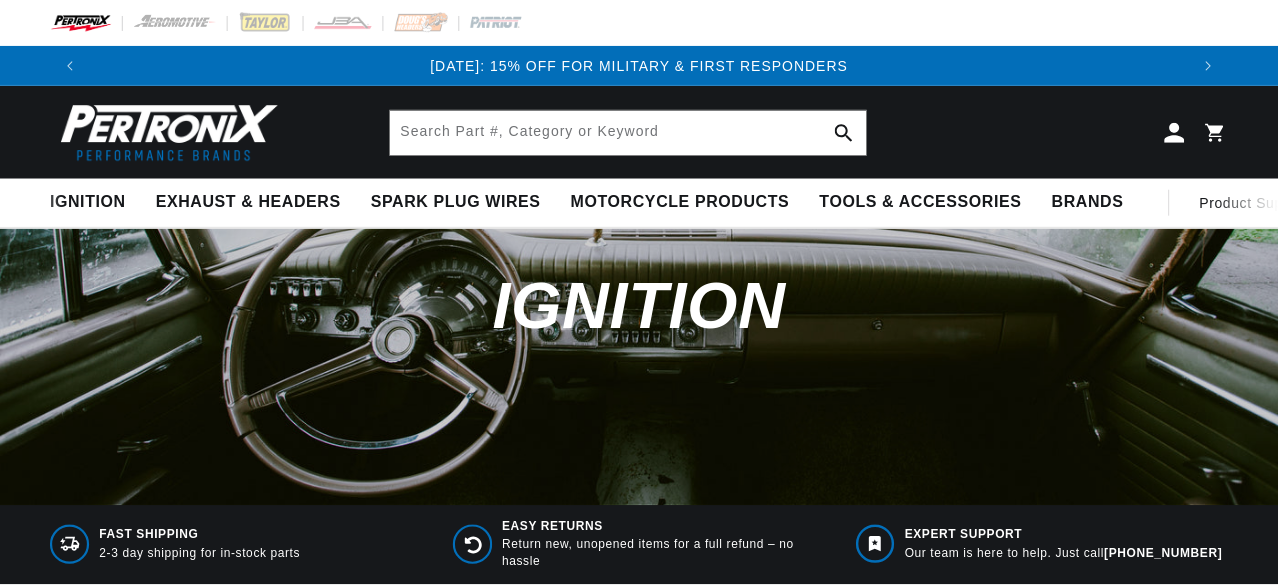 scroll, scrollTop: 0, scrollLeft: 0, axis: both 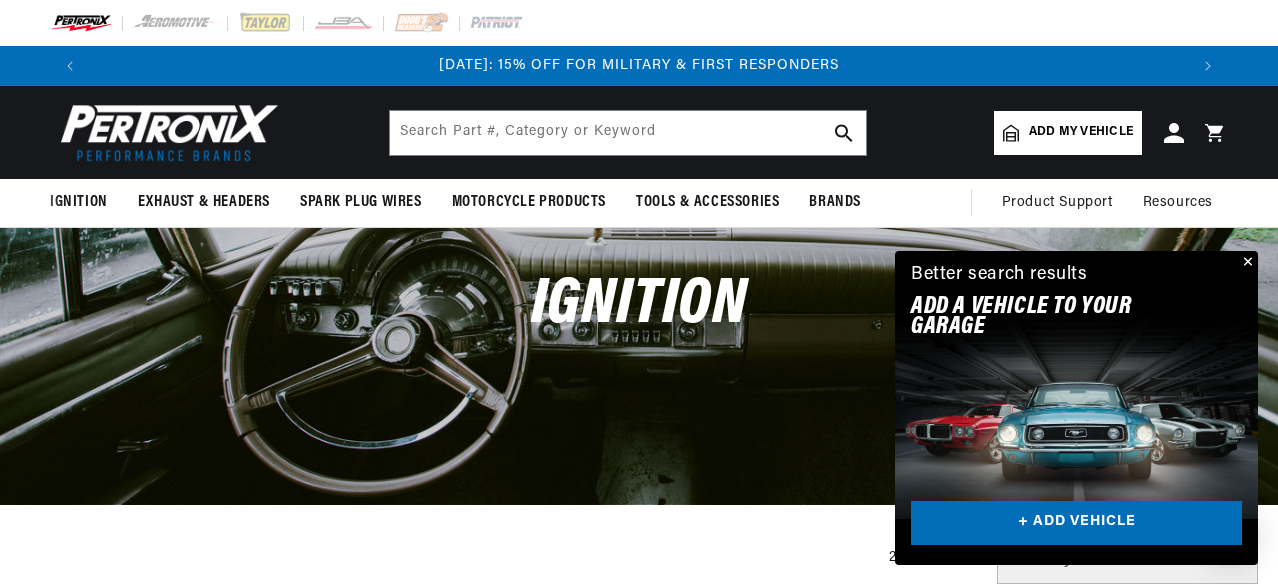 click at bounding box center [1246, 263] 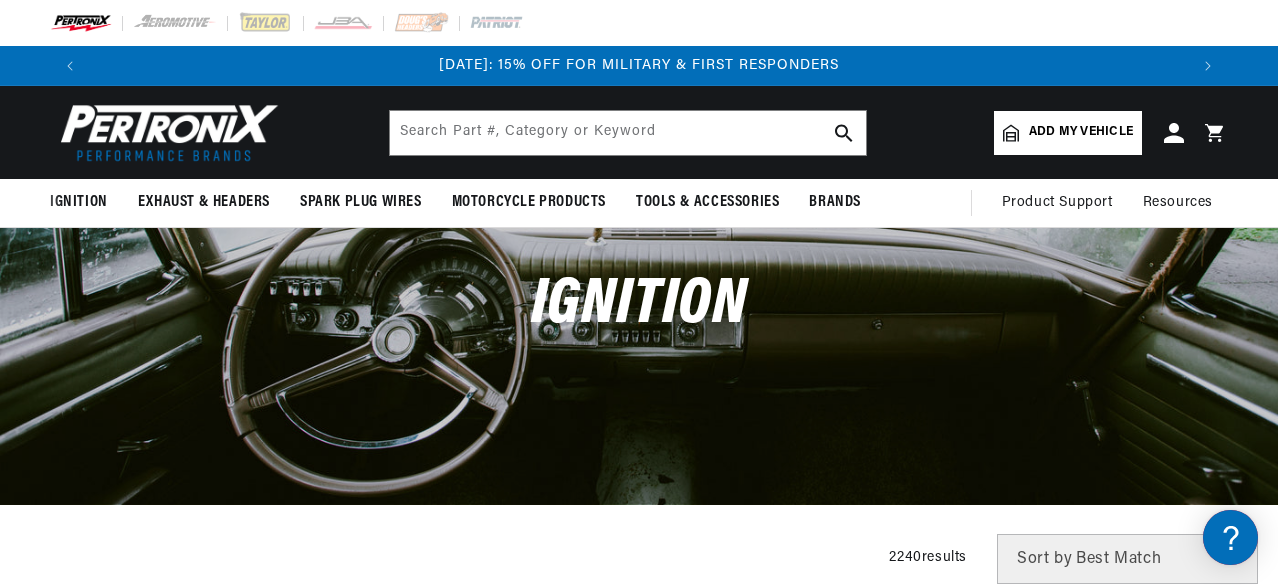 scroll, scrollTop: 333, scrollLeft: 0, axis: vertical 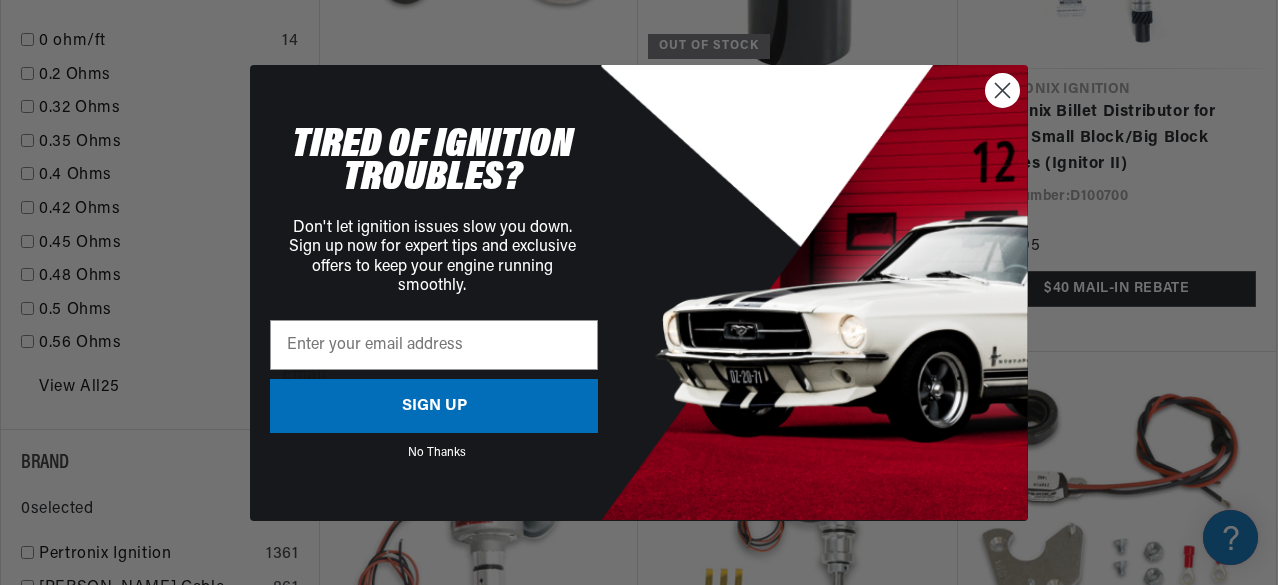 click 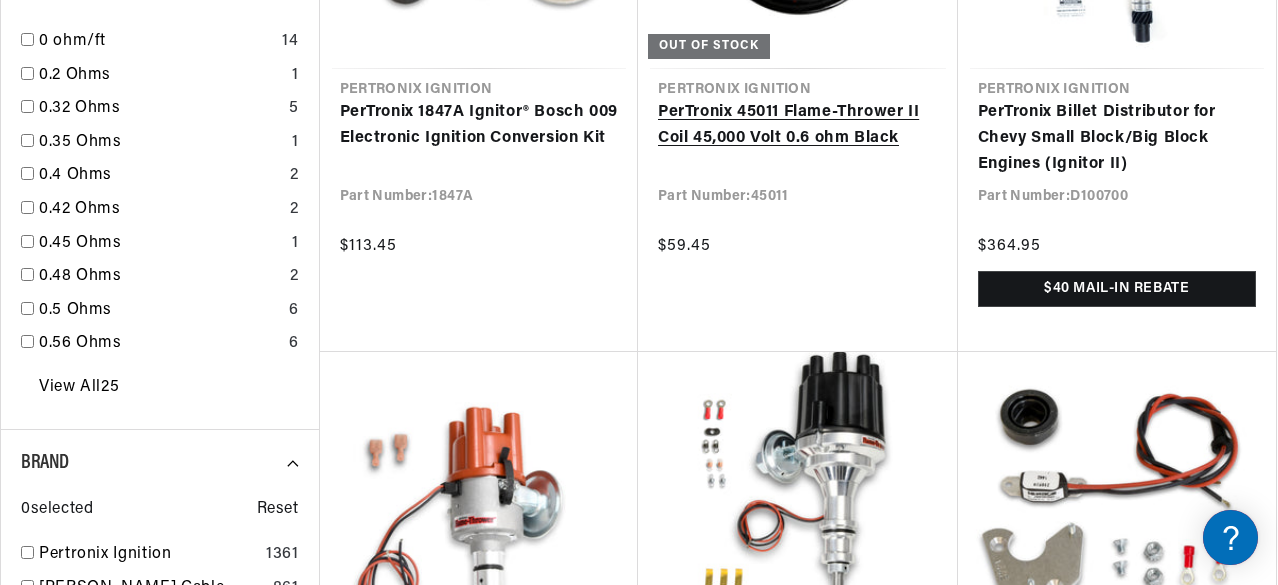 scroll, scrollTop: 2333, scrollLeft: 0, axis: vertical 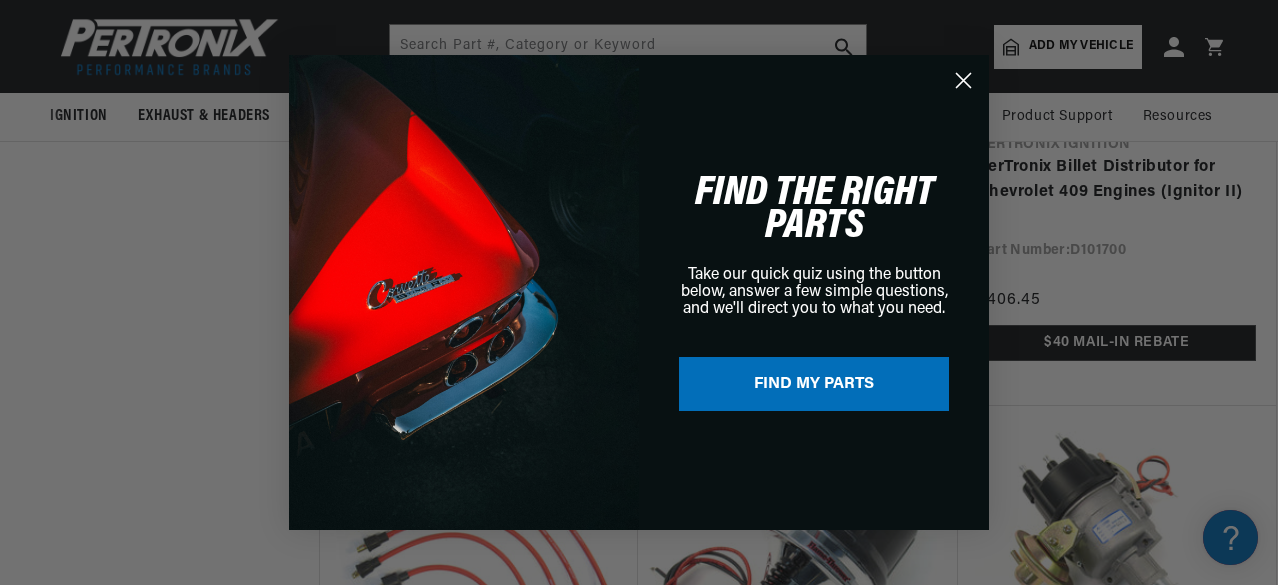 click 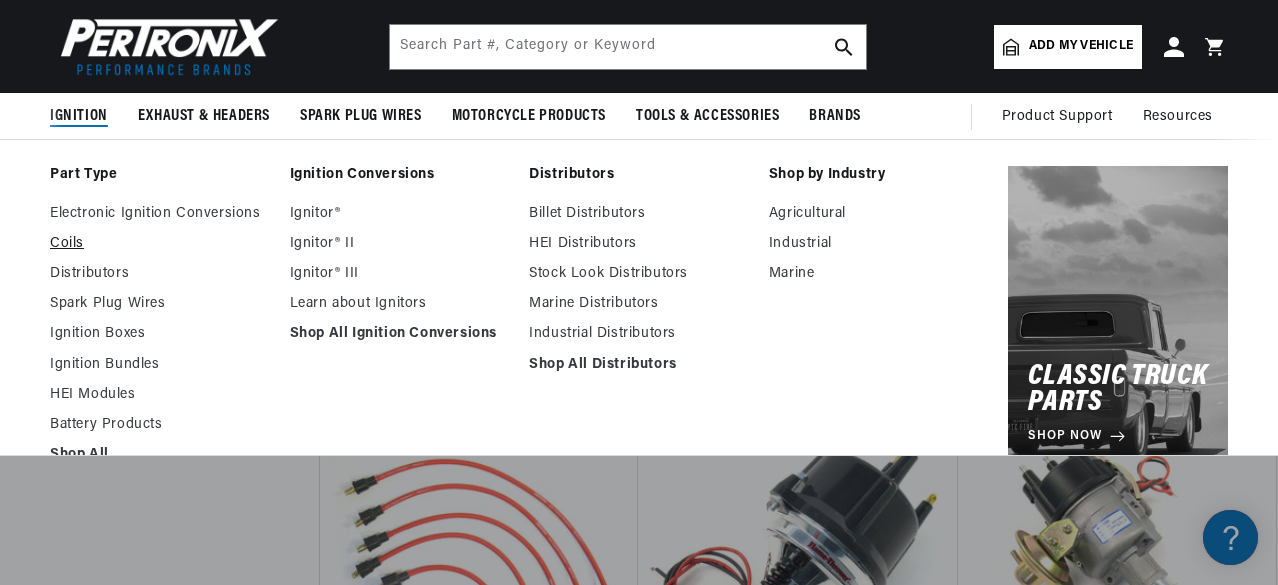 scroll, scrollTop: 0, scrollLeft: 0, axis: both 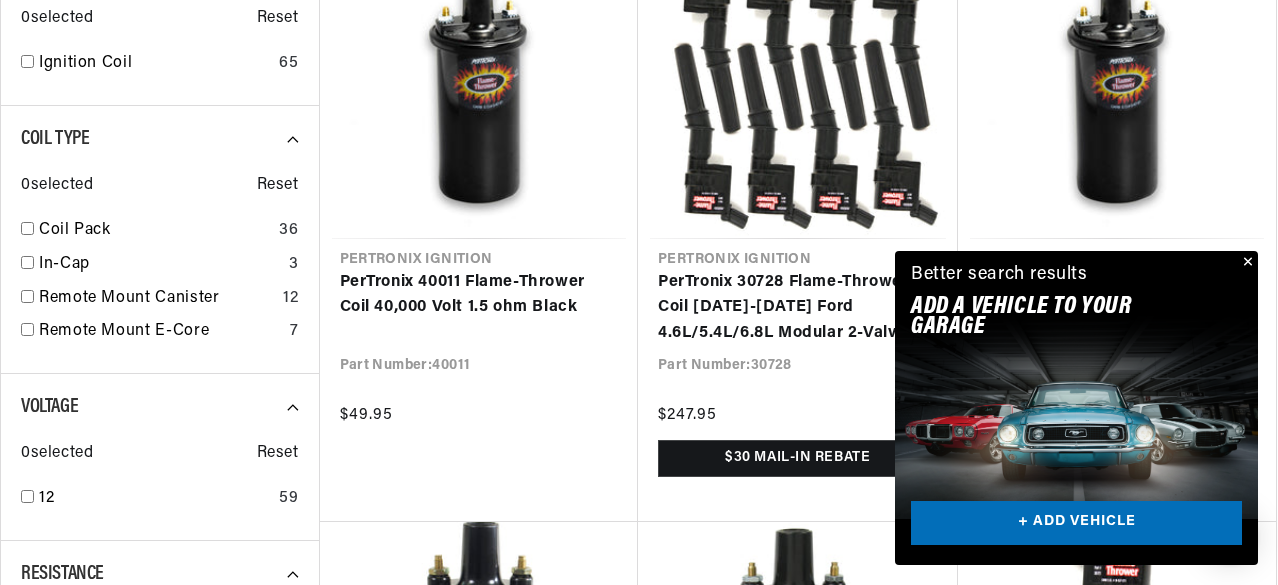 click at bounding box center (1246, 263) 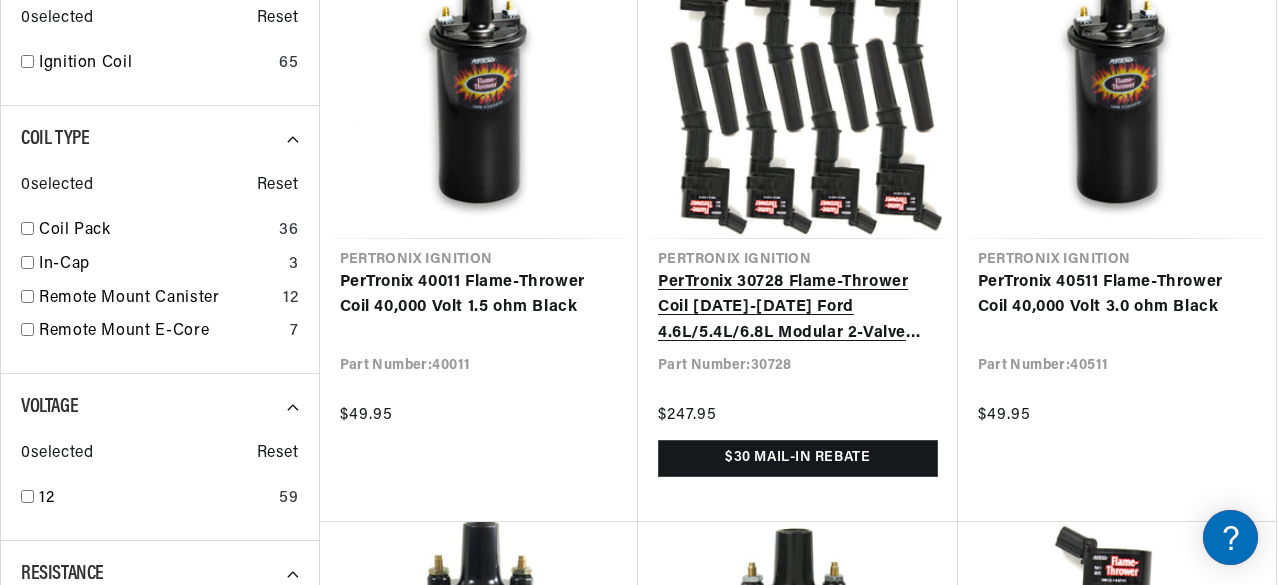 scroll, scrollTop: 0, scrollLeft: 1098, axis: horizontal 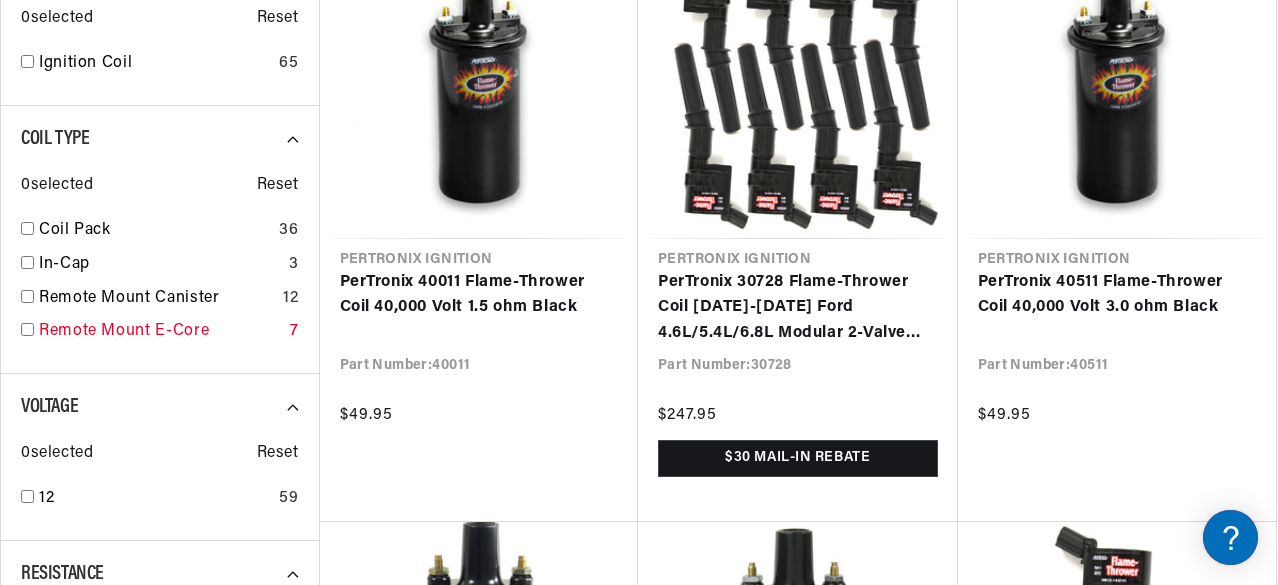 click at bounding box center (27, 329) 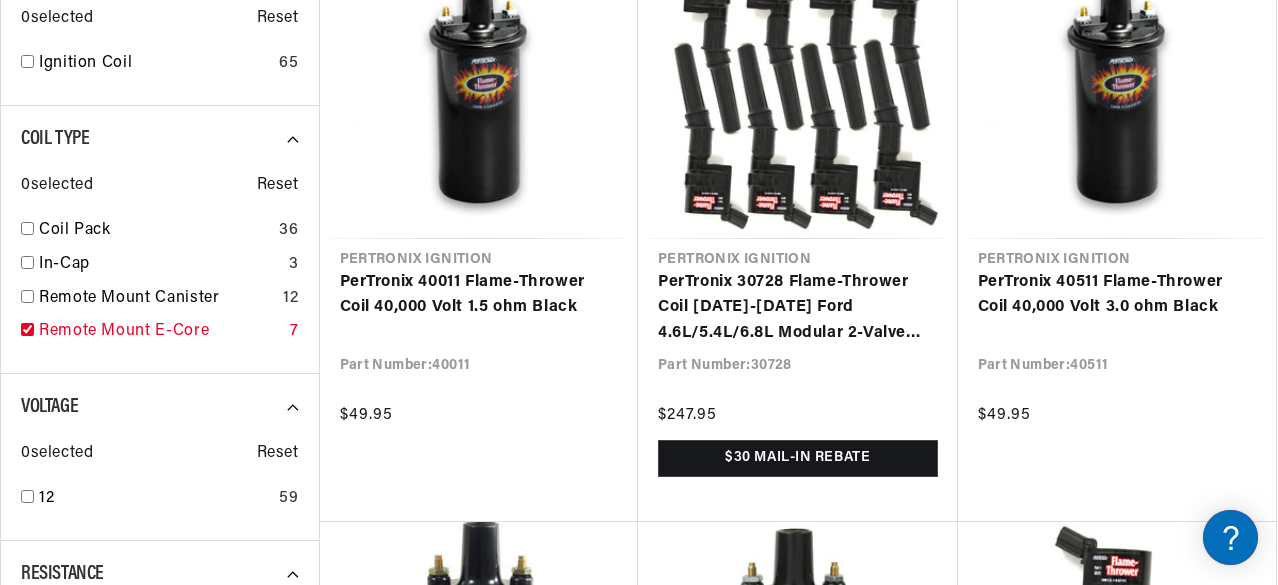checkbox on "true" 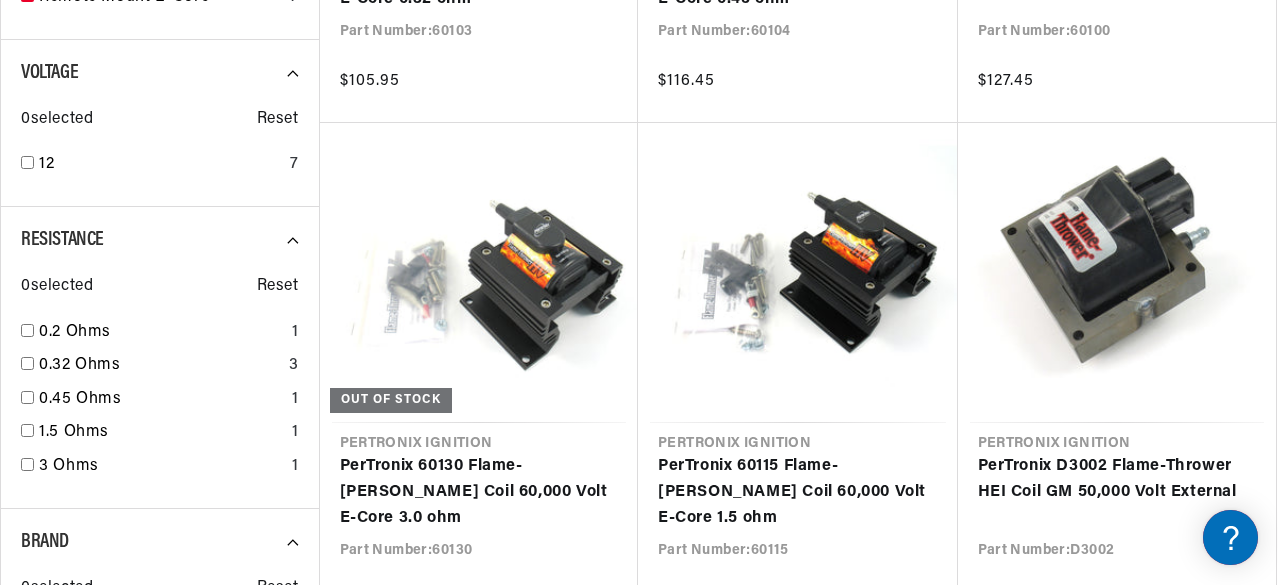 scroll, scrollTop: 1333, scrollLeft: 0, axis: vertical 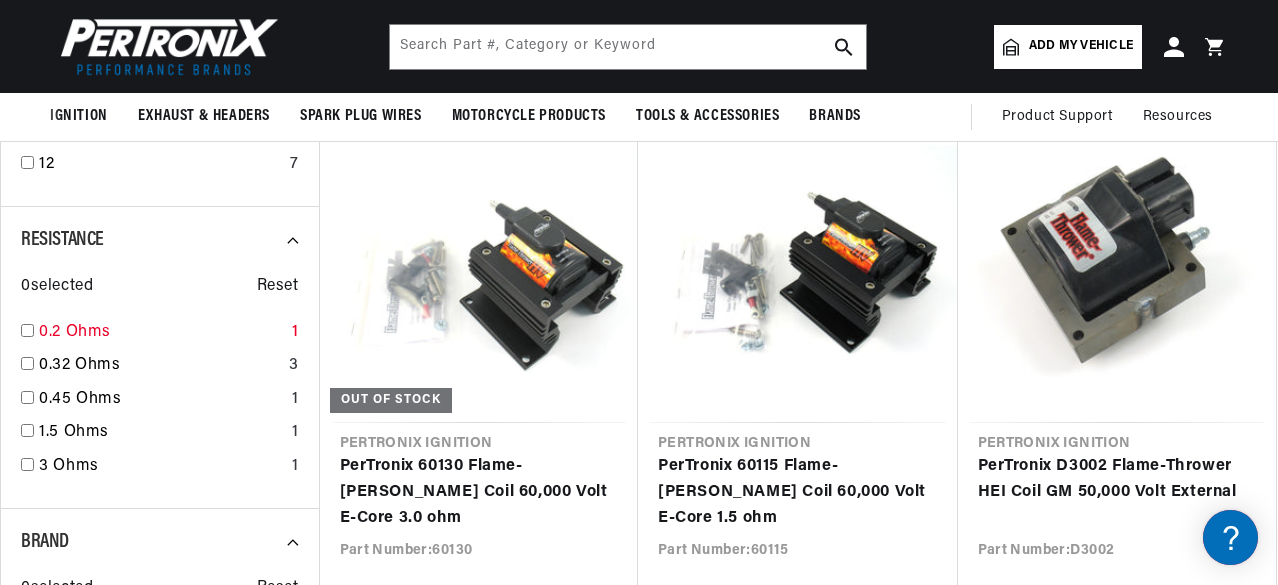 click at bounding box center [27, 330] 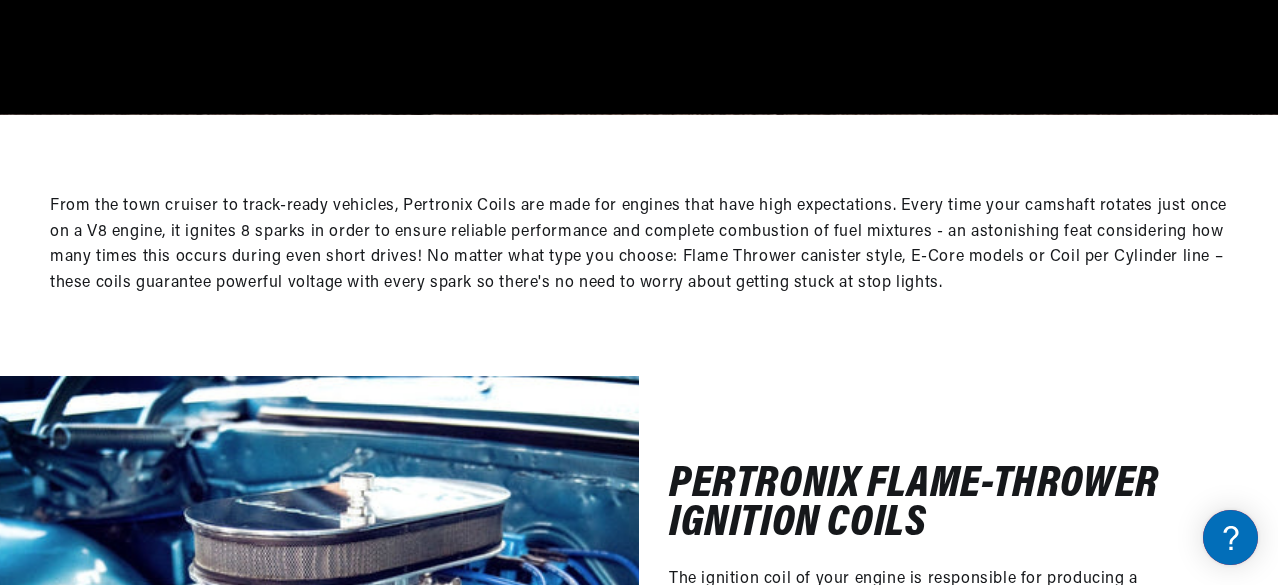 scroll, scrollTop: 3666, scrollLeft: 0, axis: vertical 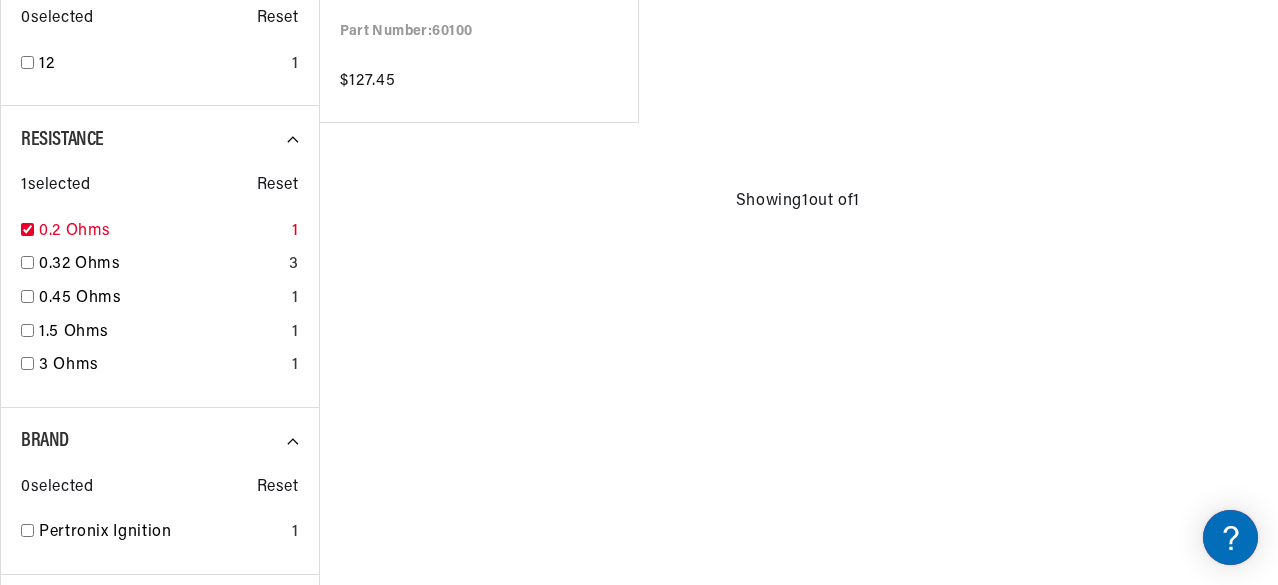 click at bounding box center [27, 229] 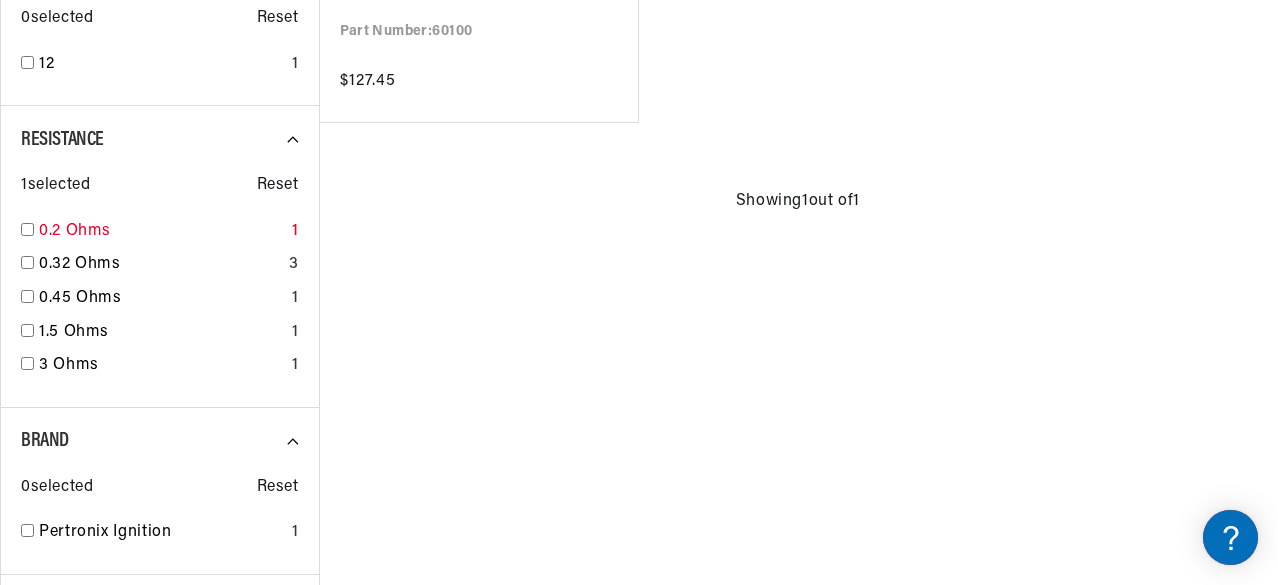checkbox on "false" 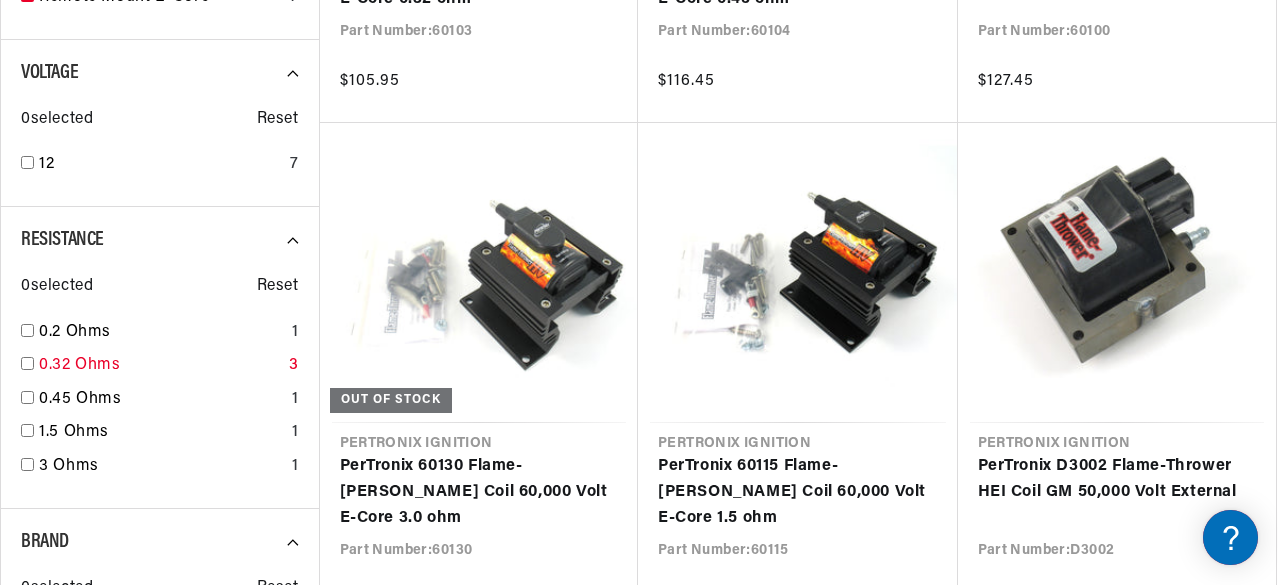 click at bounding box center [27, 363] 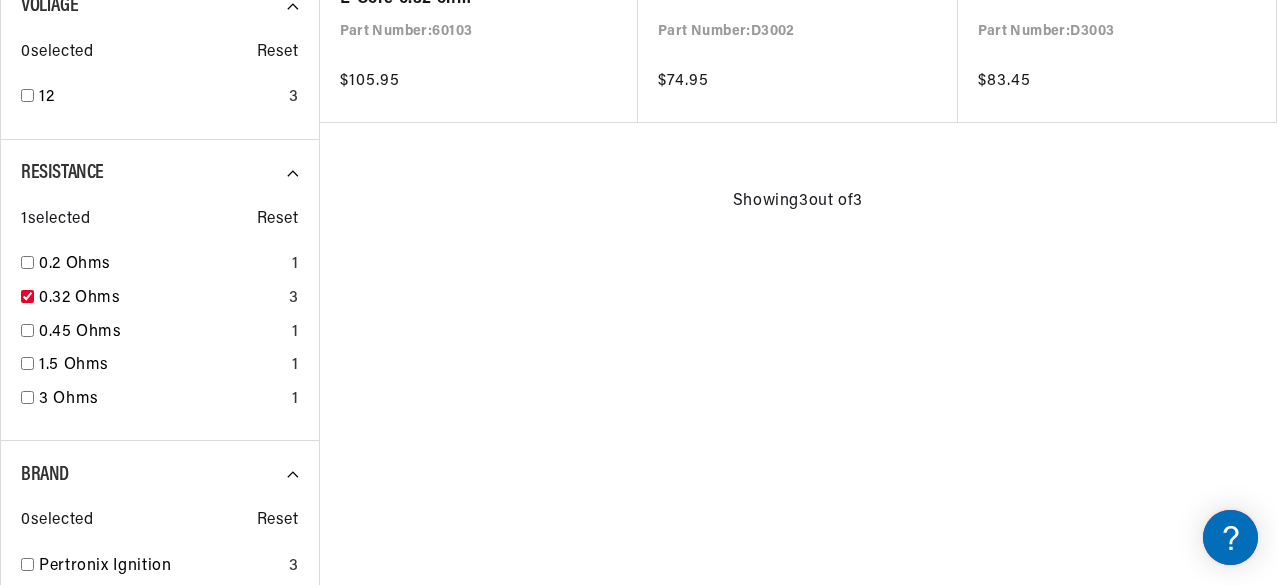 scroll, scrollTop: 0, scrollLeft: 123, axis: horizontal 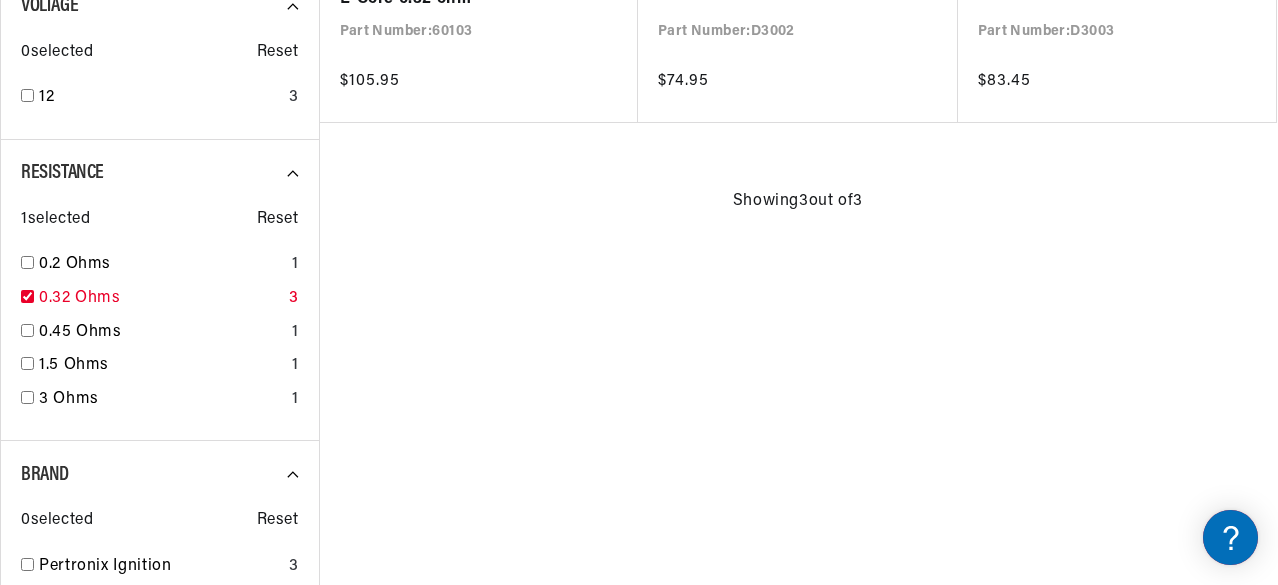 click at bounding box center (27, 296) 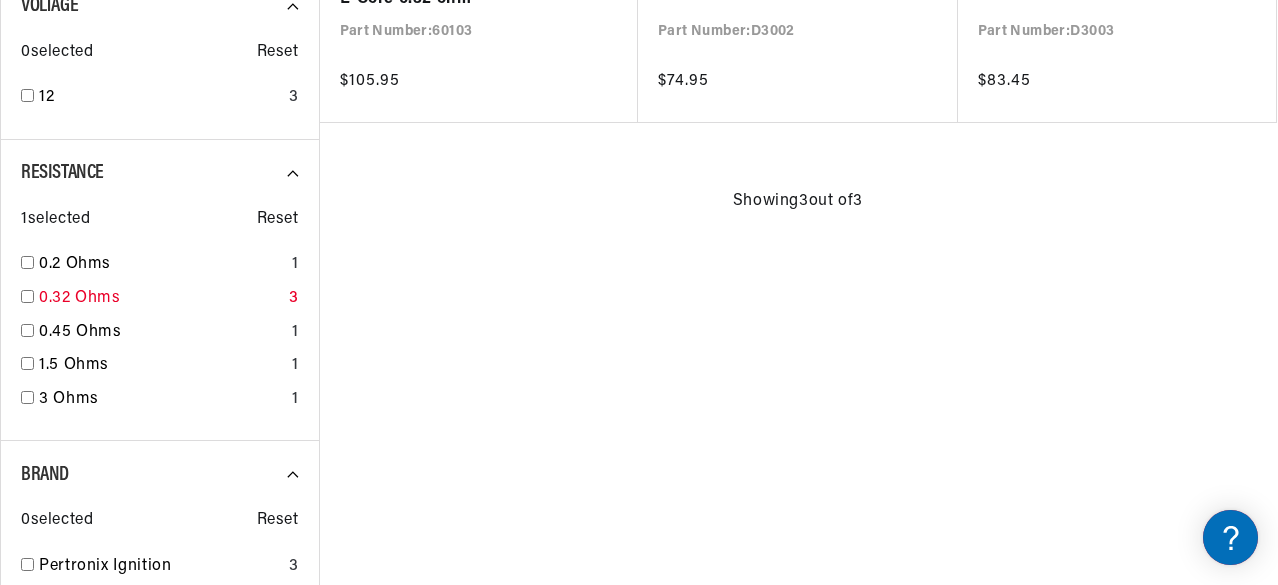 checkbox on "false" 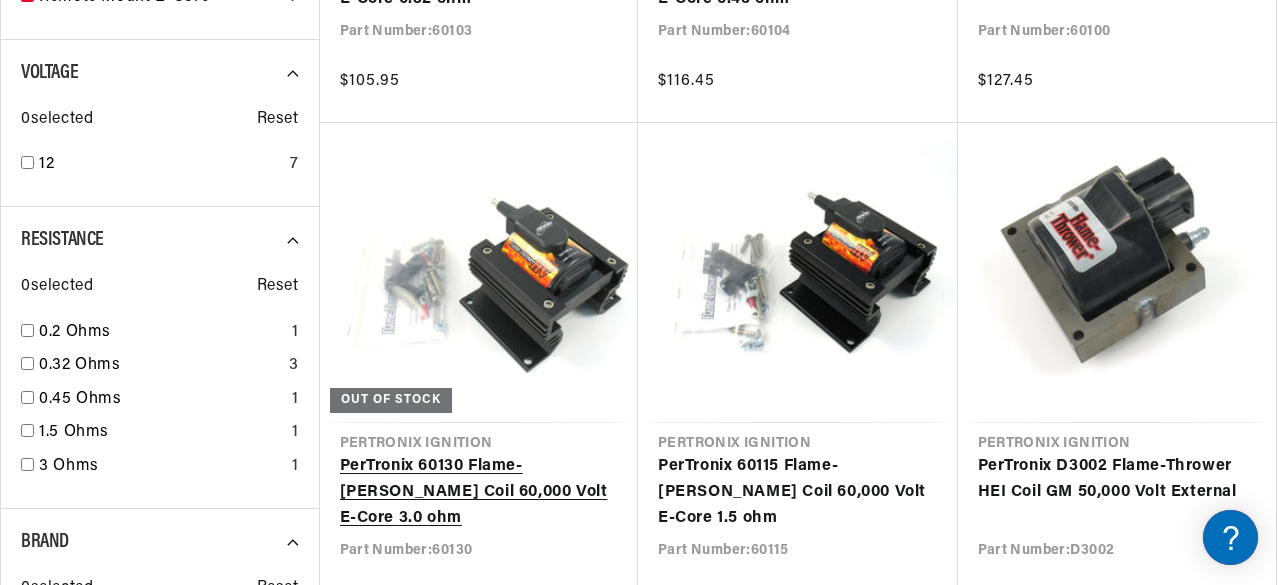scroll, scrollTop: 1333, scrollLeft: 0, axis: vertical 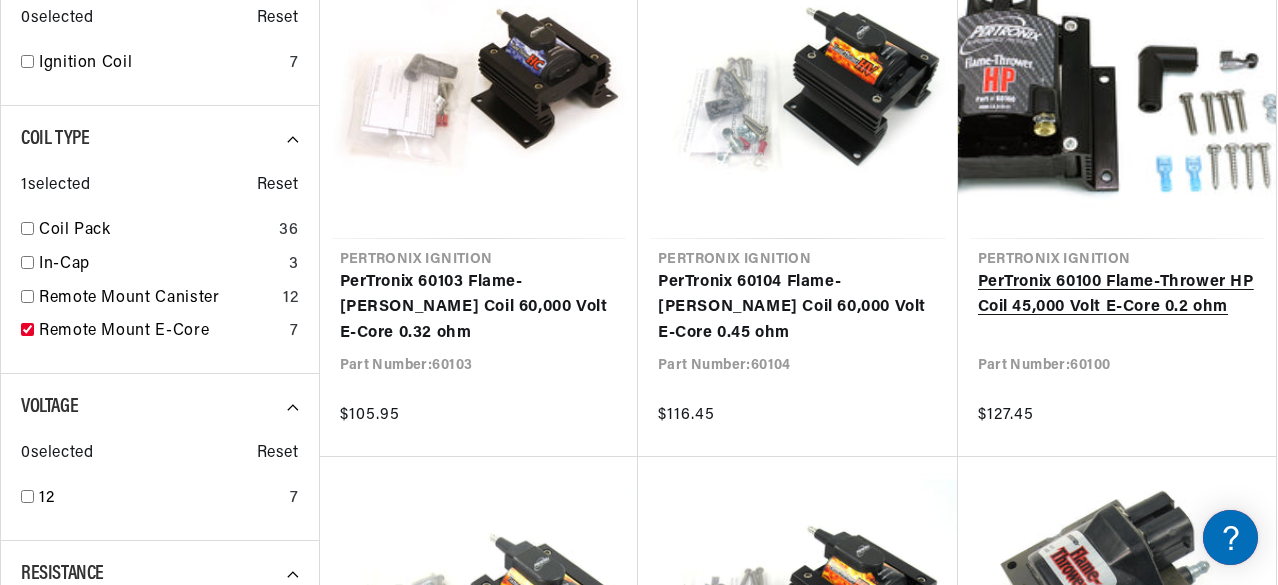 click on "PerTronix 60100 Flame-Thrower HP Coil 45,000 Volt E-Core 0.2 ohm" at bounding box center [1117, 295] 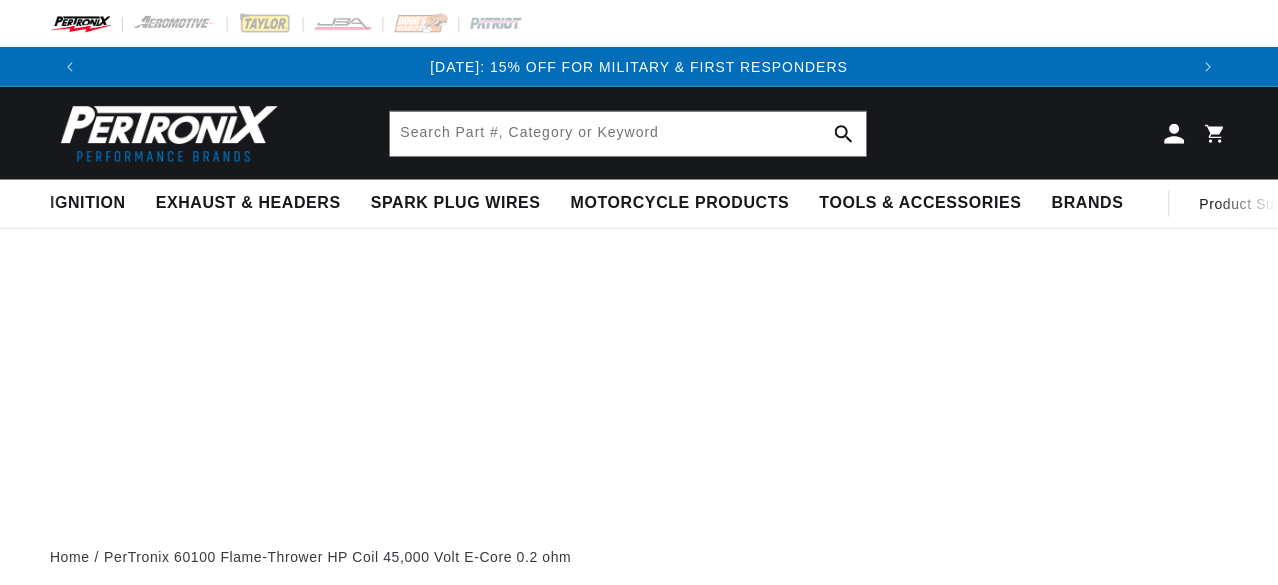 scroll, scrollTop: 0, scrollLeft: 0, axis: both 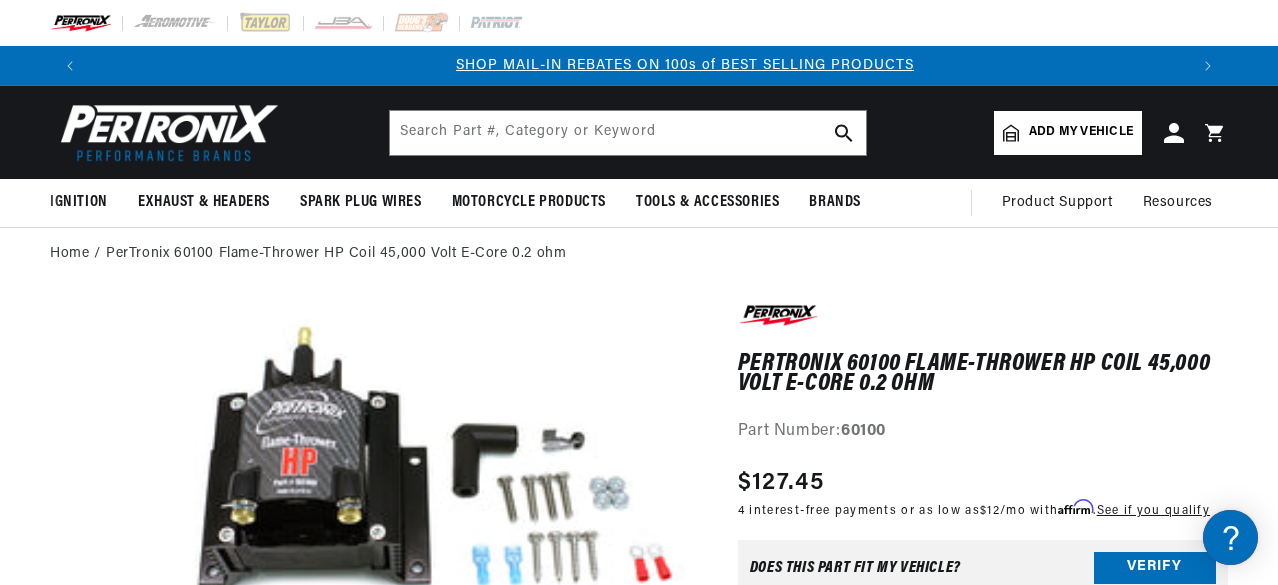 click on "PerTronix 60100 Flame-Thrower HP Coil 45,000 Volt E-Core 0.2 ohm" at bounding box center (983, 374) 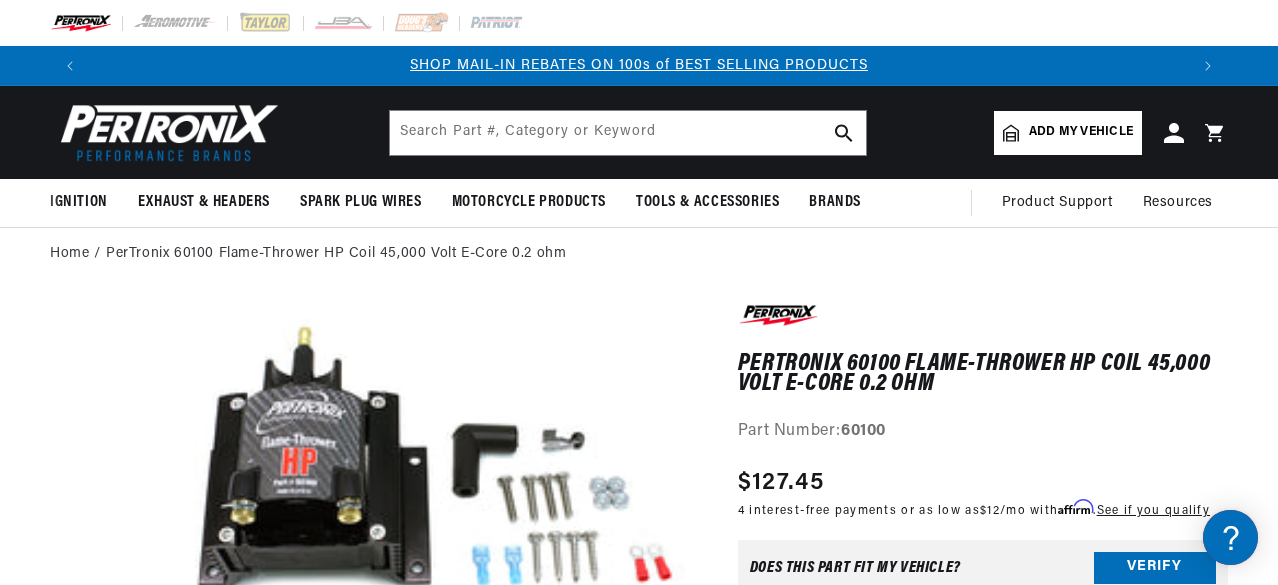 scroll, scrollTop: 333, scrollLeft: 0, axis: vertical 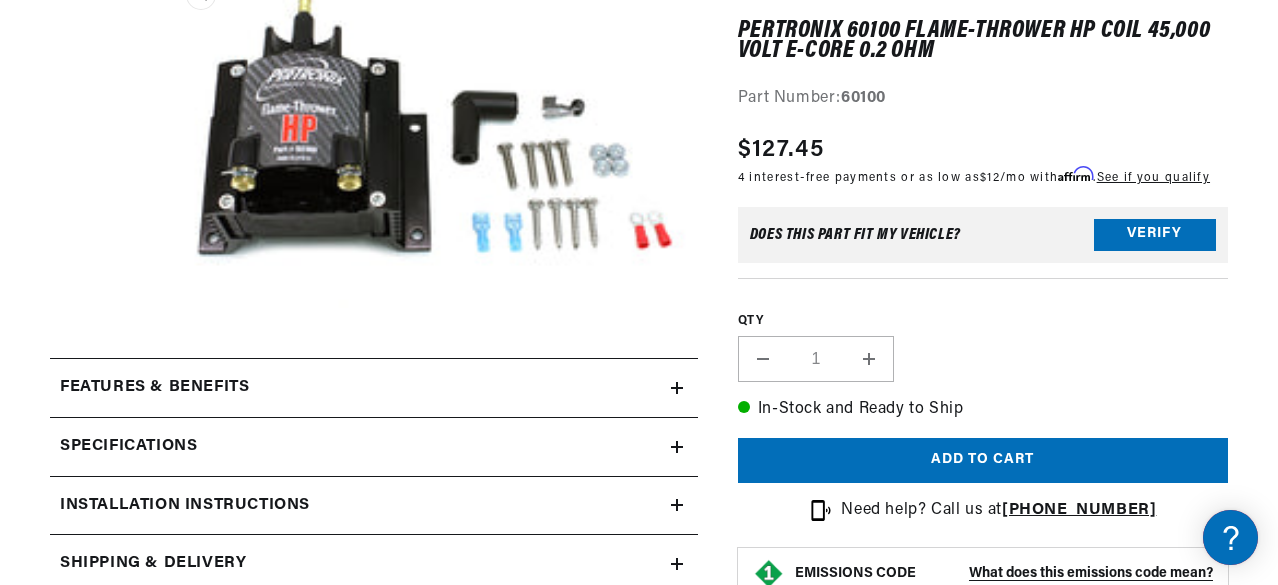 click on "Open media 1 in modal" at bounding box center [160, 308] 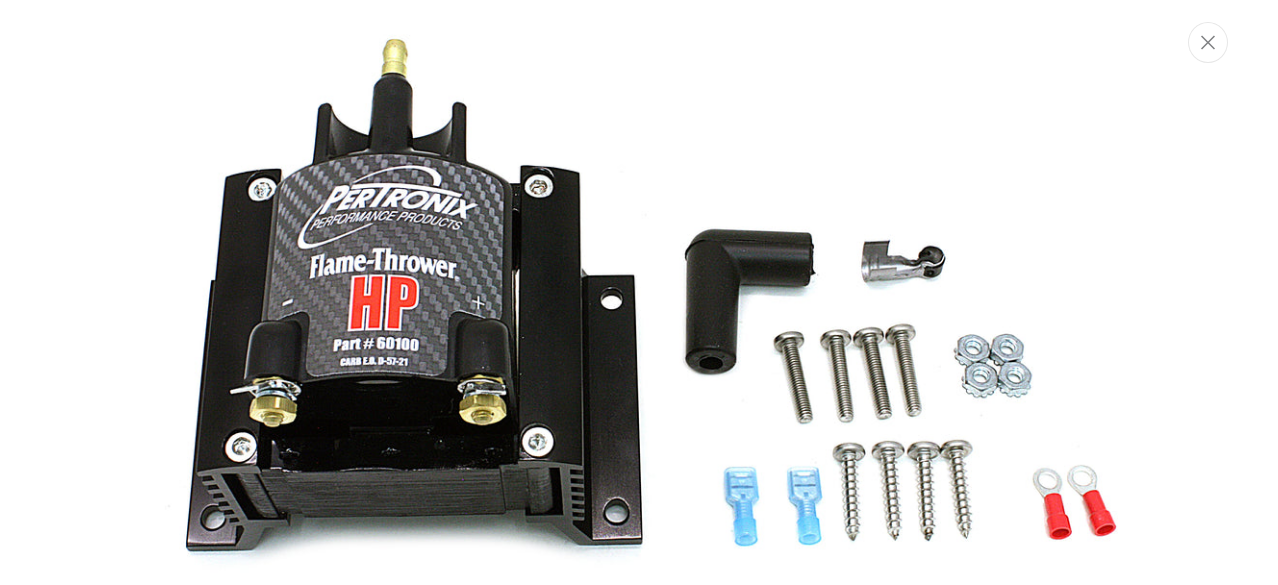 scroll, scrollTop: 62, scrollLeft: 0, axis: vertical 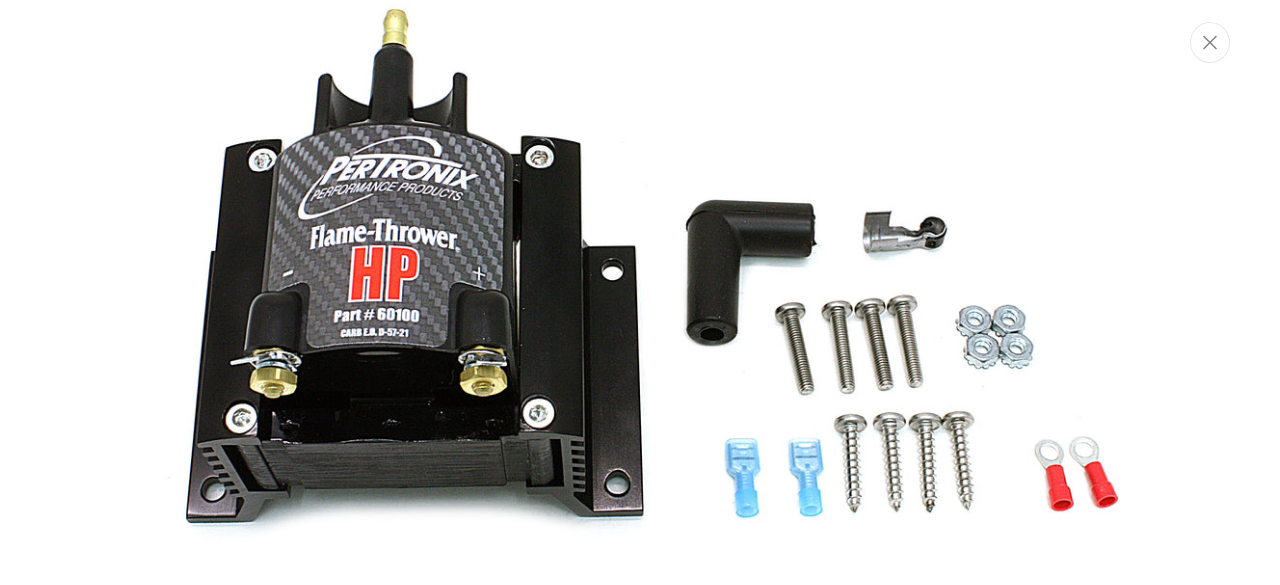 click at bounding box center (640, 294) 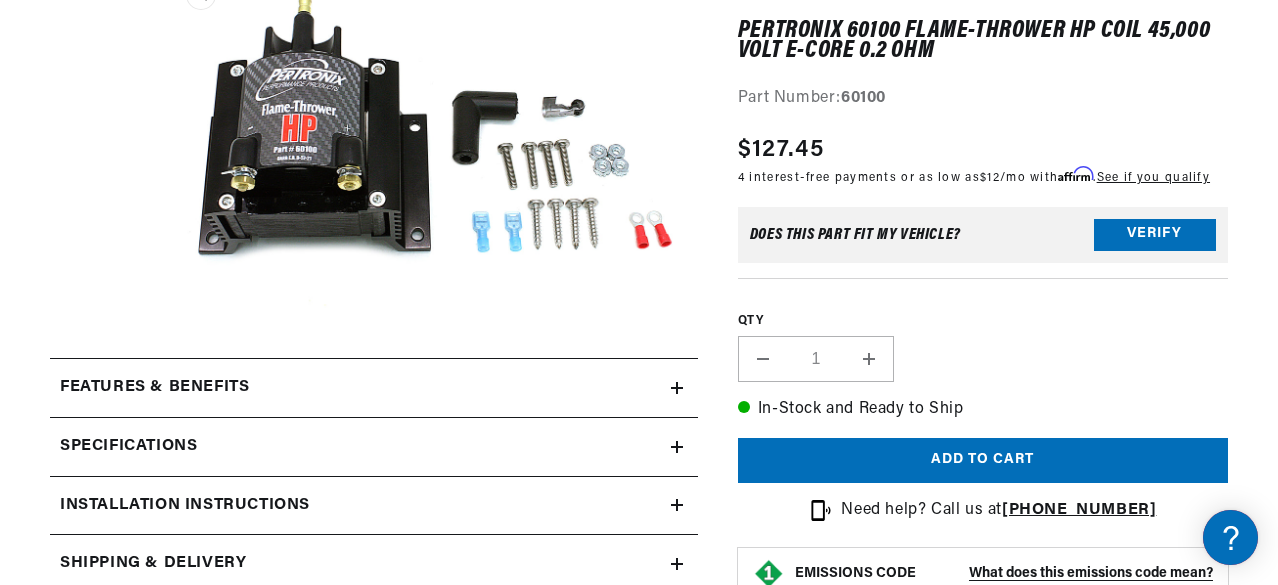 click on "Open media 1 in modal" at bounding box center [160, 308] 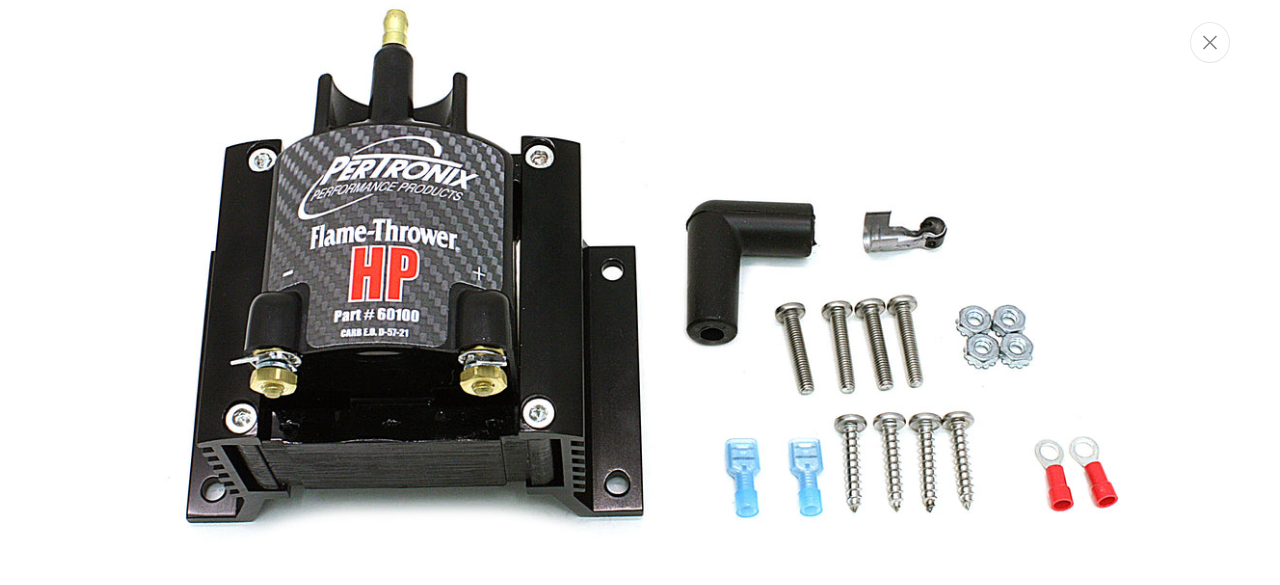 scroll, scrollTop: 0, scrollLeft: 1100, axis: horizontal 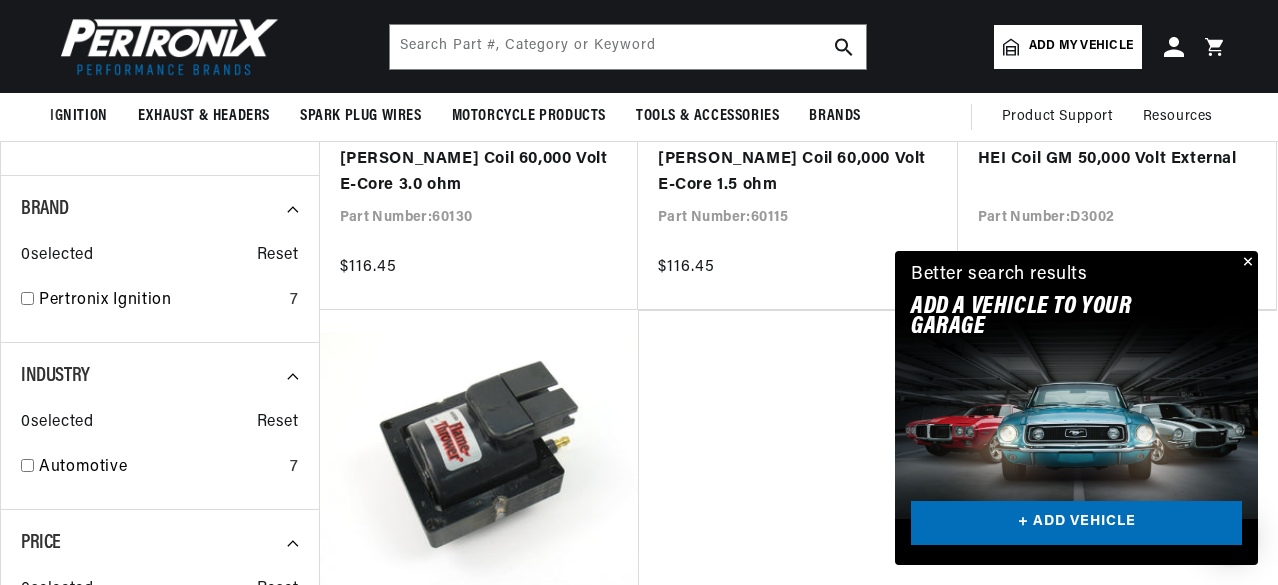 click at bounding box center [1246, 263] 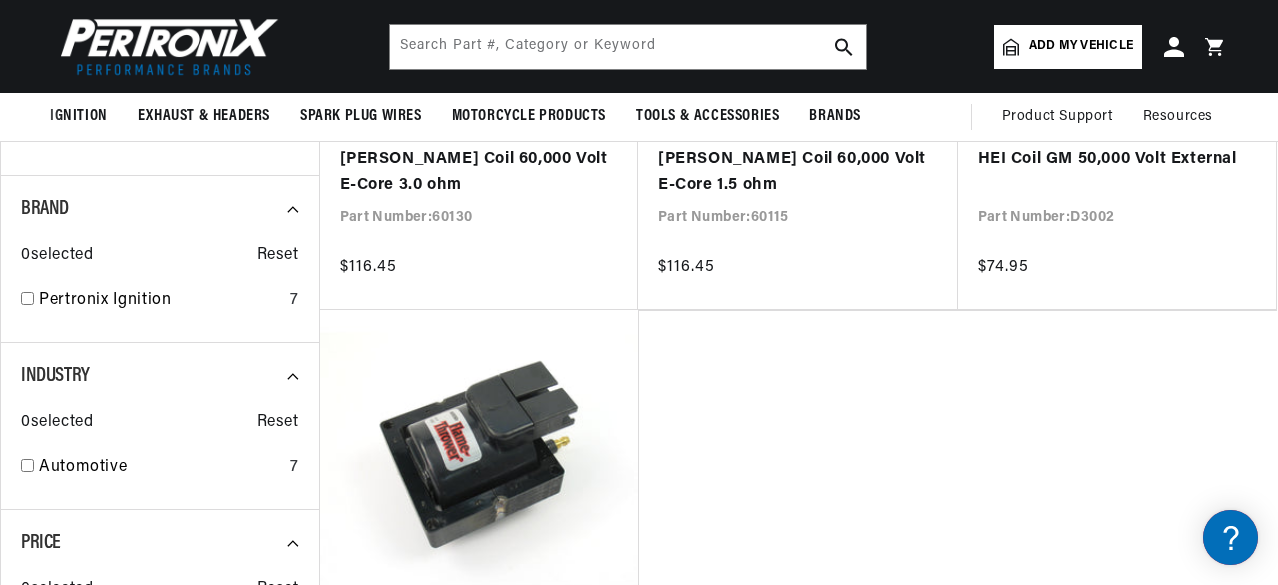 scroll, scrollTop: 0, scrollLeft: 272, axis: horizontal 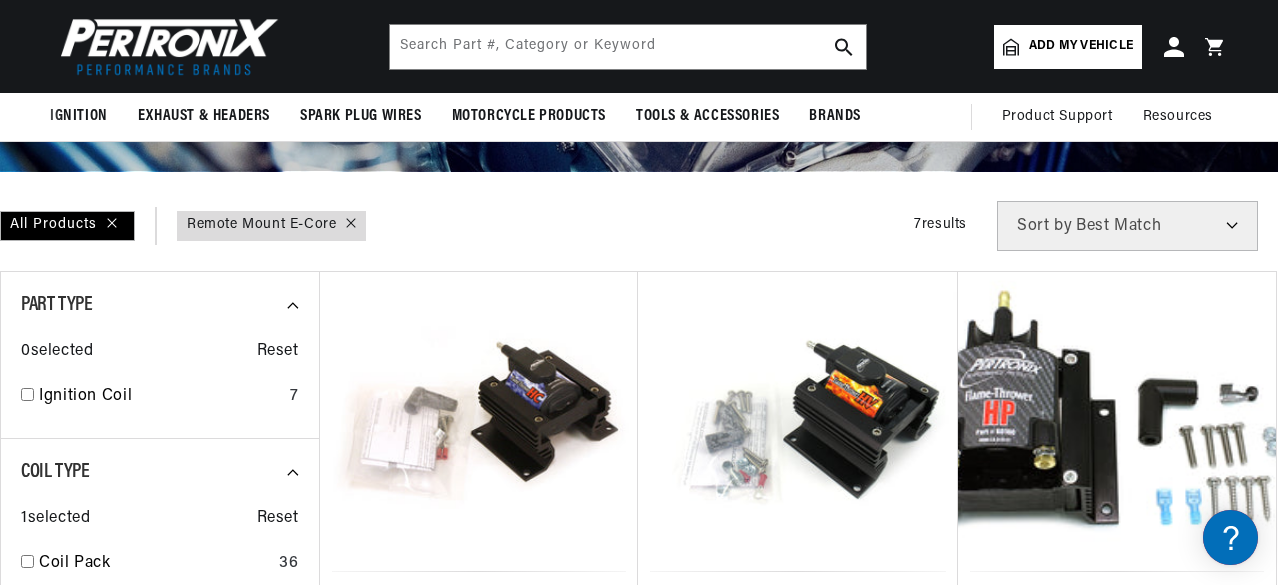 click on "PerTronix 60100 Flame-Thrower HP Coil 45,000 Volt E-Core 0.2 ohm" at bounding box center (1117, 628) 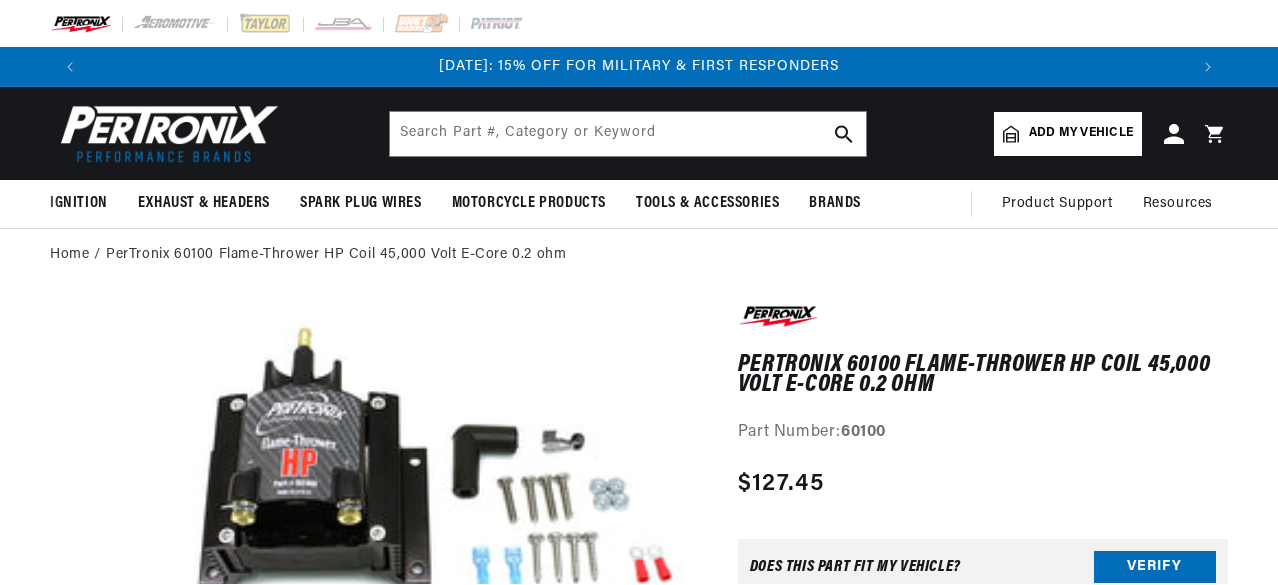 scroll, scrollTop: 0, scrollLeft: 0, axis: both 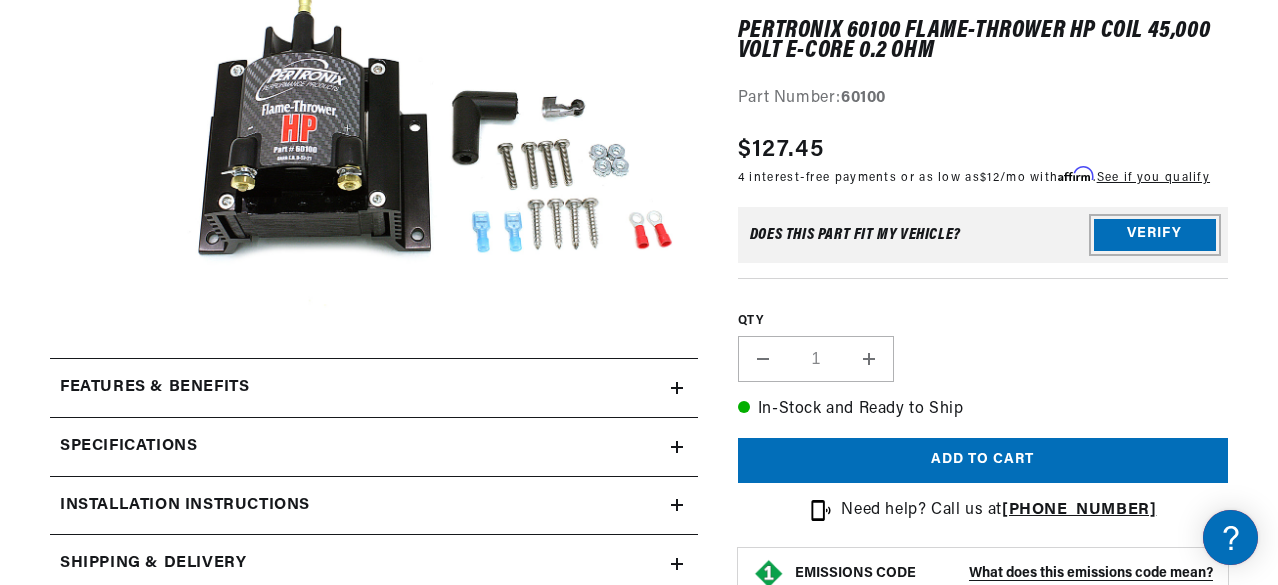 click on "Verify" at bounding box center (1155, 235) 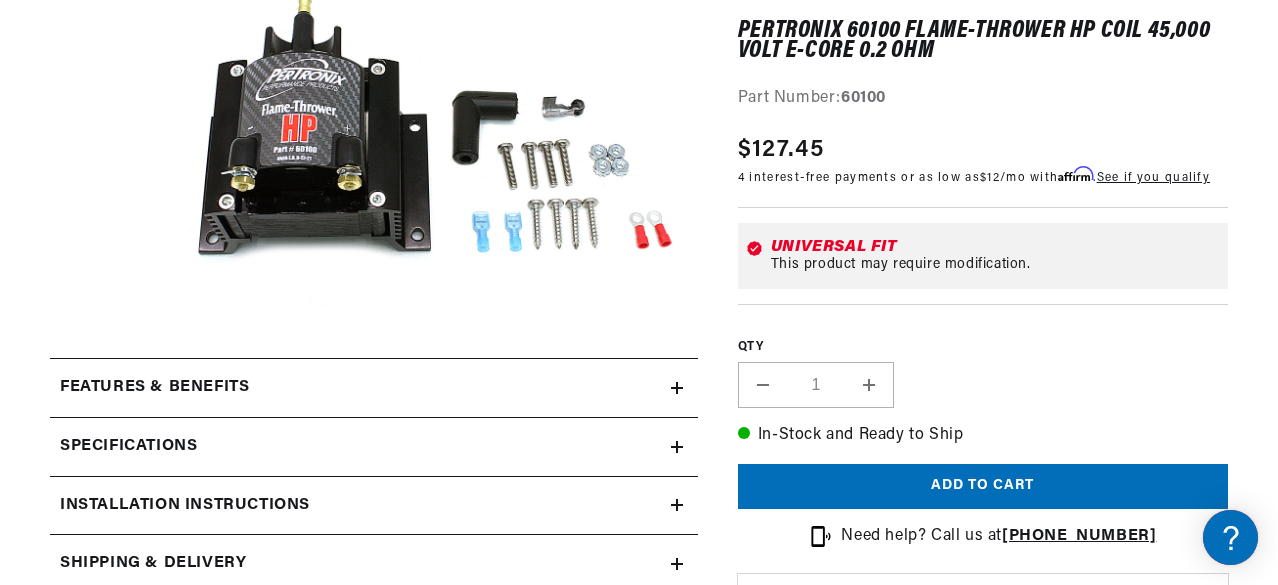 scroll, scrollTop: 0, scrollLeft: 1098, axis: horizontal 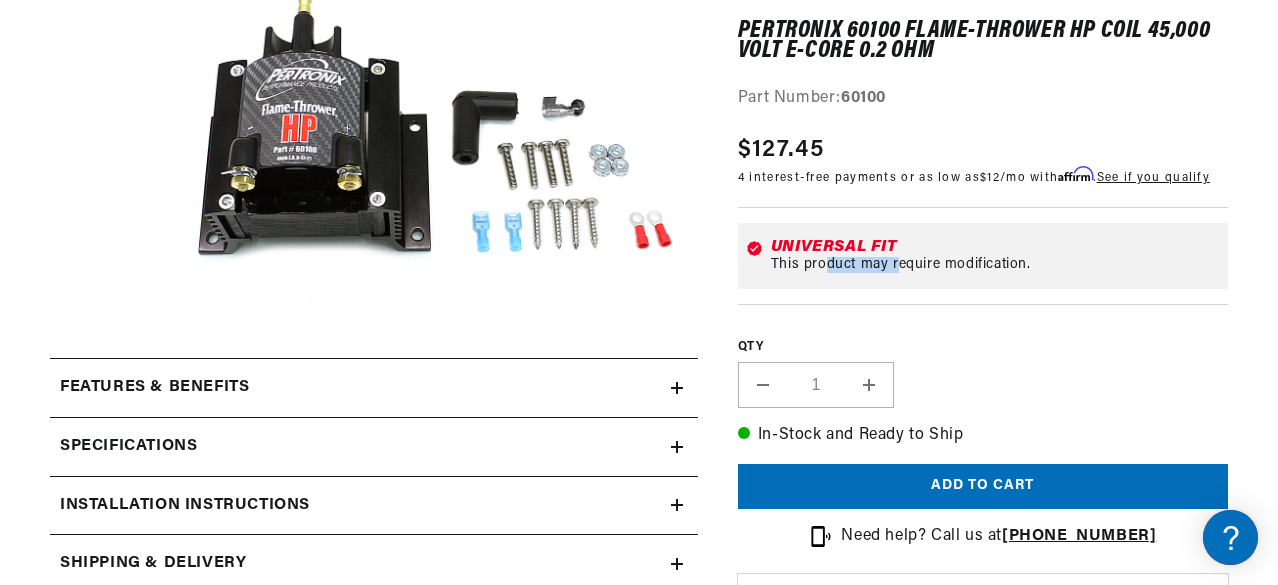 drag, startPoint x: 825, startPoint y: 261, endPoint x: 894, endPoint y: 257, distance: 69.115845 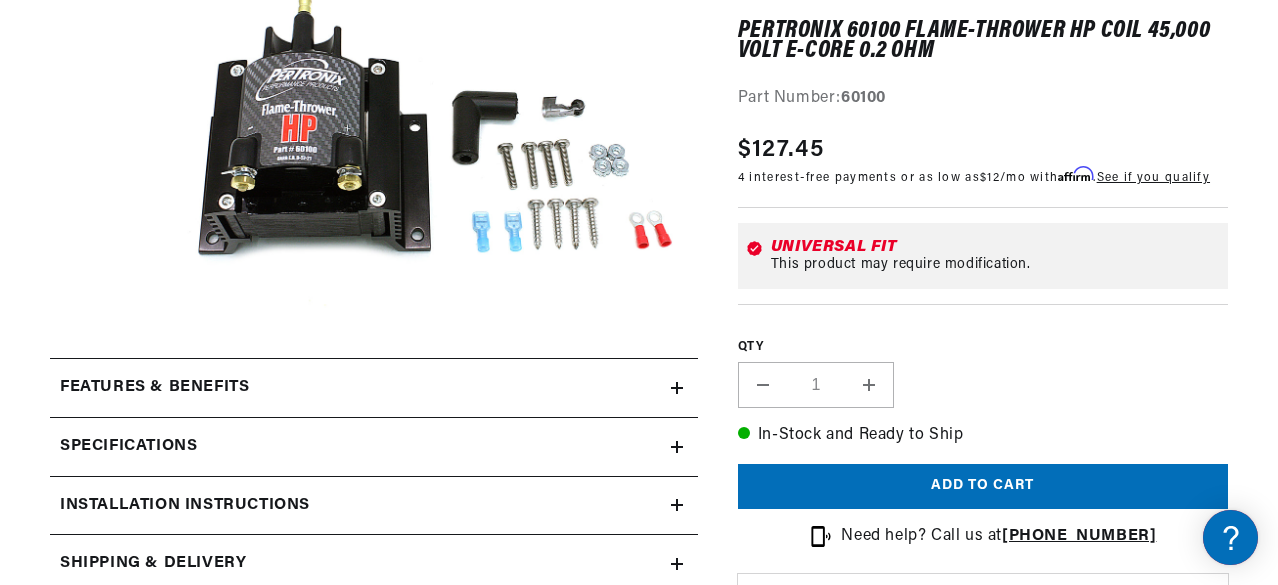 click on "Features & Benefits" at bounding box center (154, 388) 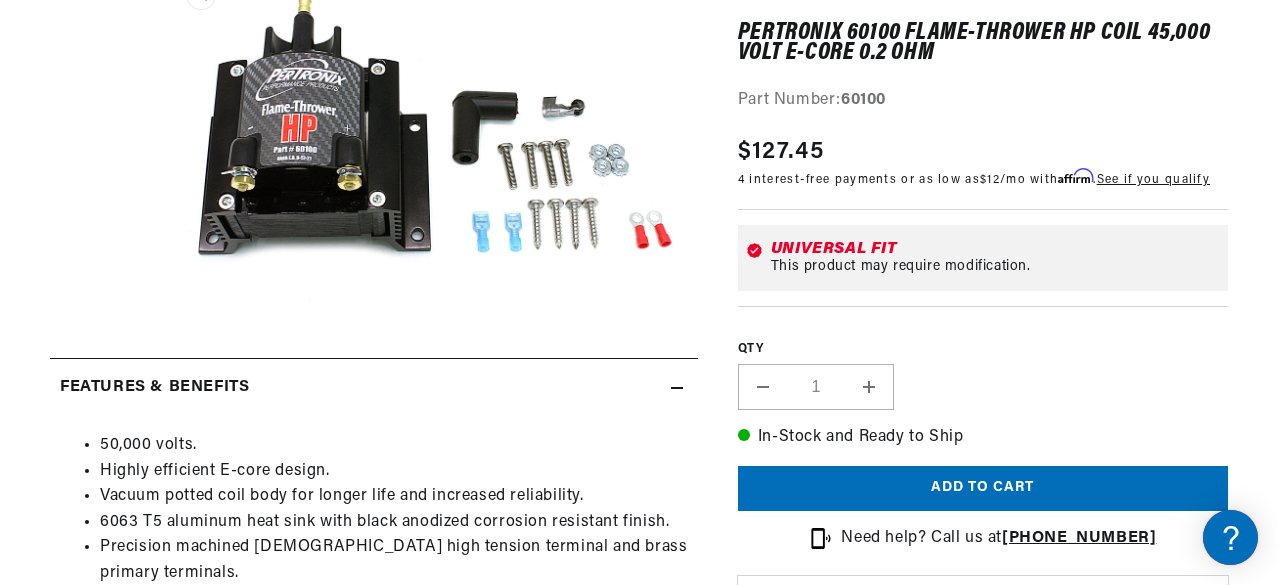 scroll, scrollTop: 0, scrollLeft: 2196, axis: horizontal 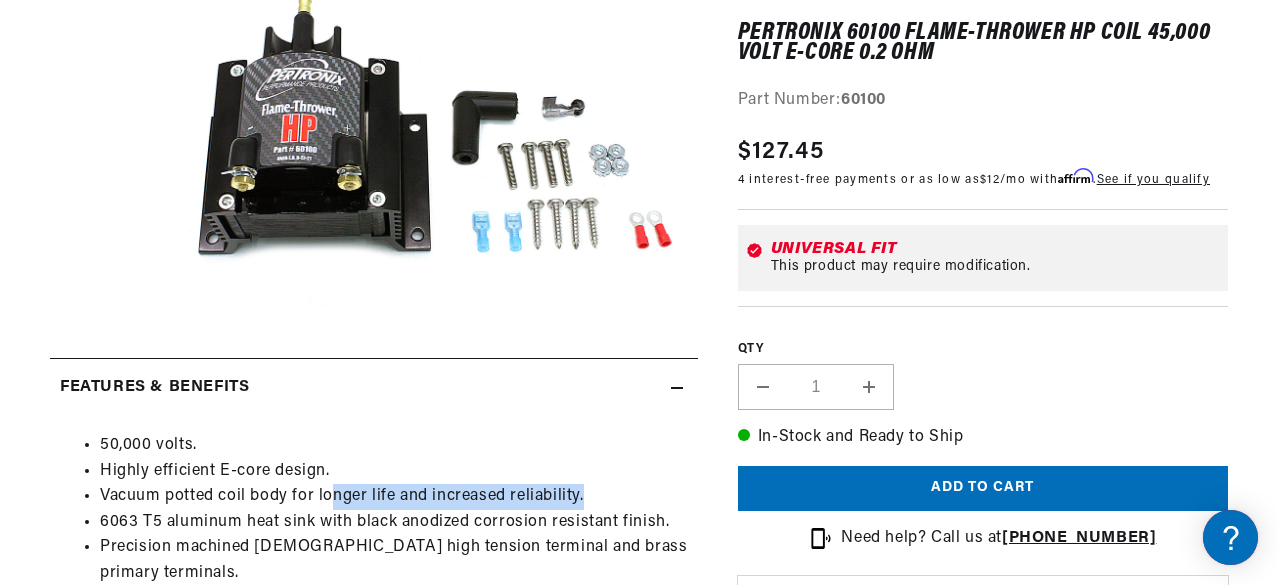drag, startPoint x: 335, startPoint y: 489, endPoint x: 592, endPoint y: 486, distance: 257.01752 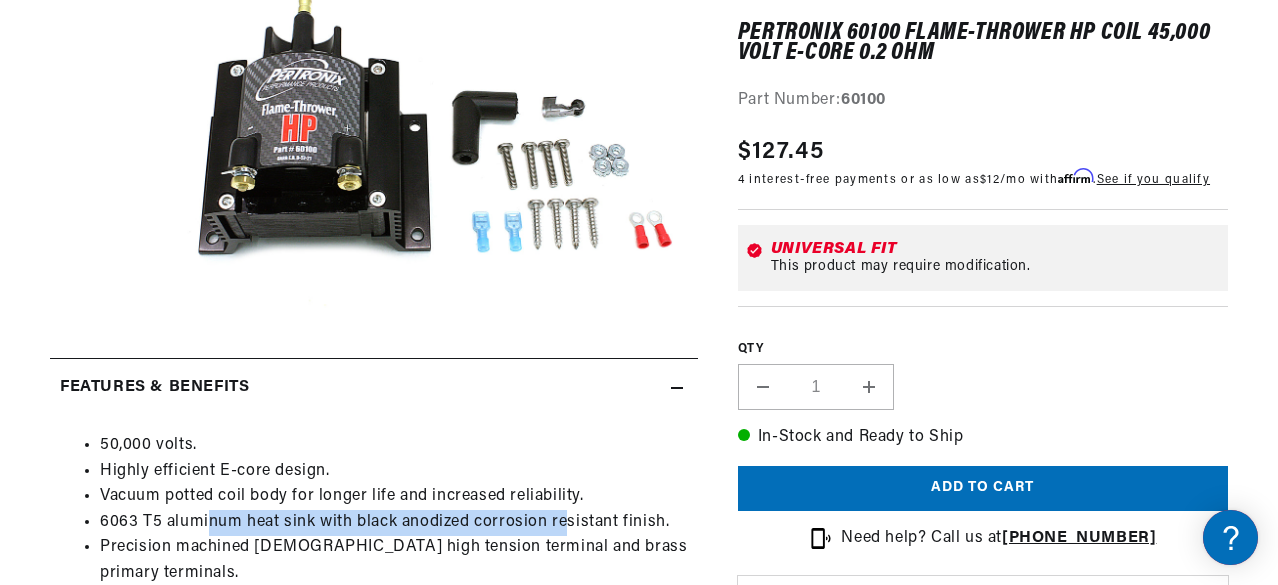 drag, startPoint x: 224, startPoint y: 528, endPoint x: 565, endPoint y: 518, distance: 341.1466 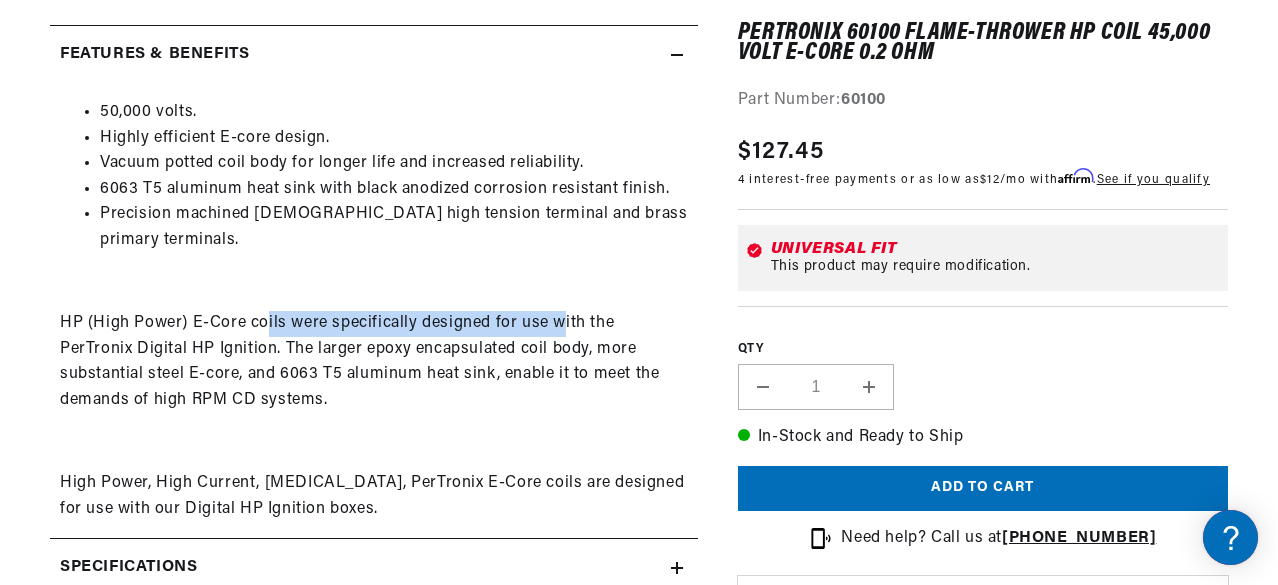 scroll, scrollTop: 0, scrollLeft: 1098, axis: horizontal 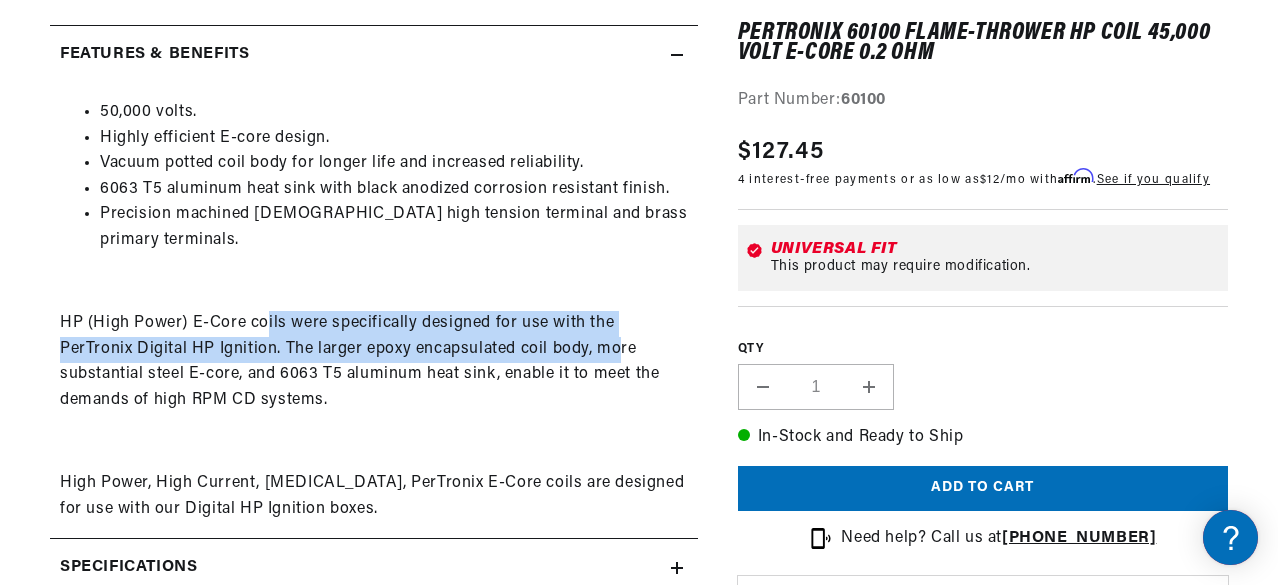 drag, startPoint x: 266, startPoint y: 299, endPoint x: 617, endPoint y: 312, distance: 351.24066 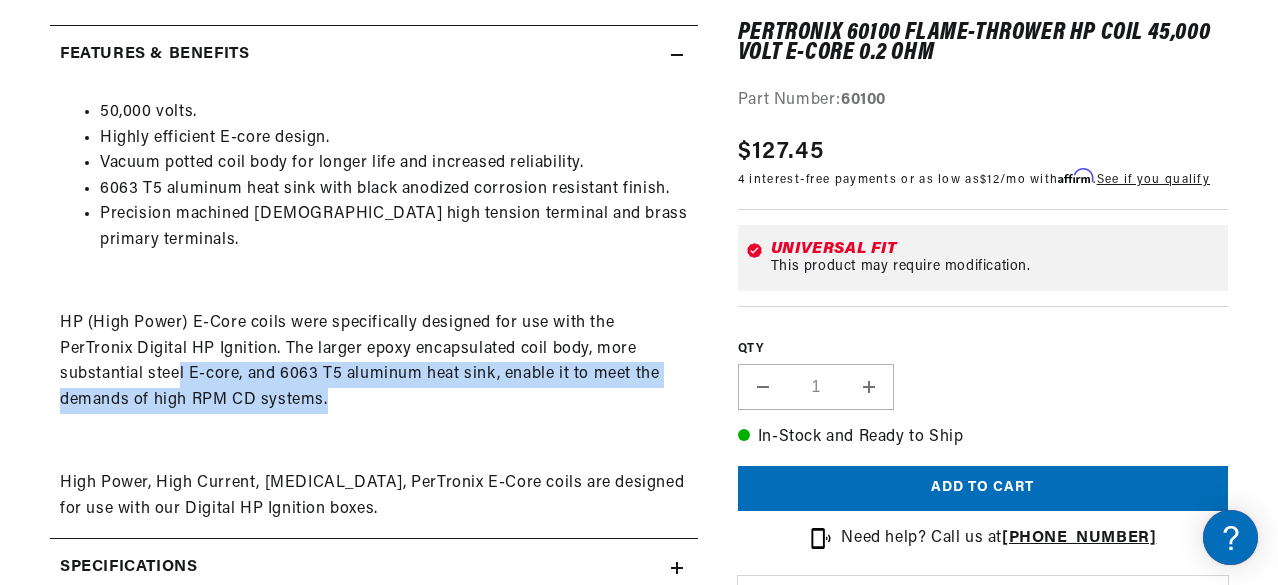 drag, startPoint x: 179, startPoint y: 347, endPoint x: 608, endPoint y: 365, distance: 429.37744 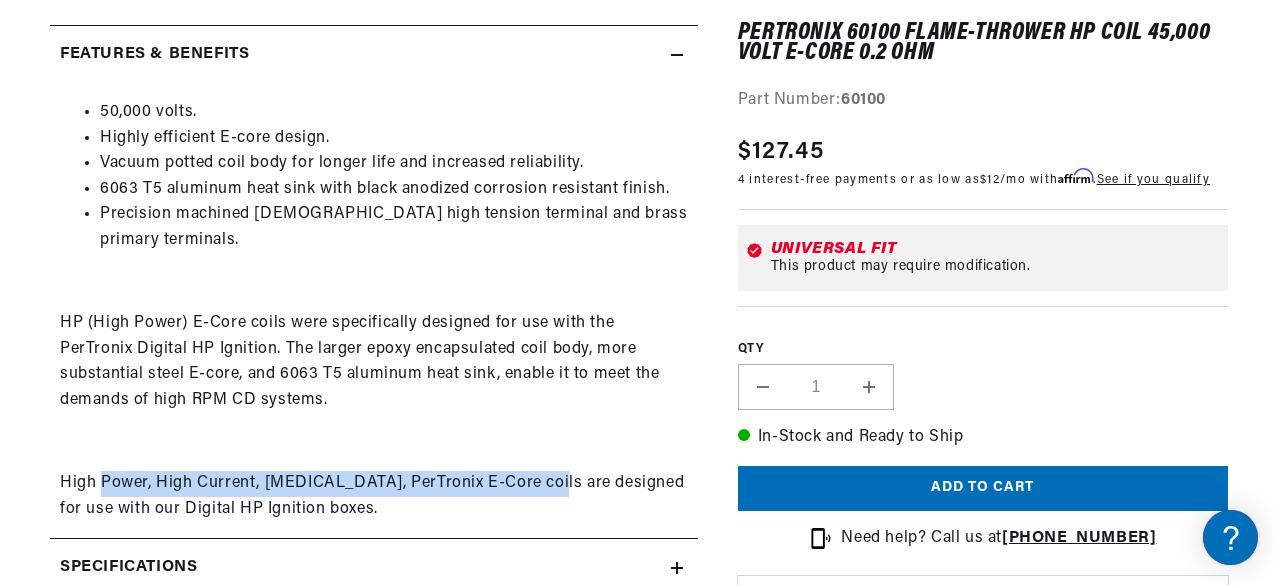 drag, startPoint x: 102, startPoint y: 451, endPoint x: 538, endPoint y: 450, distance: 436.00116 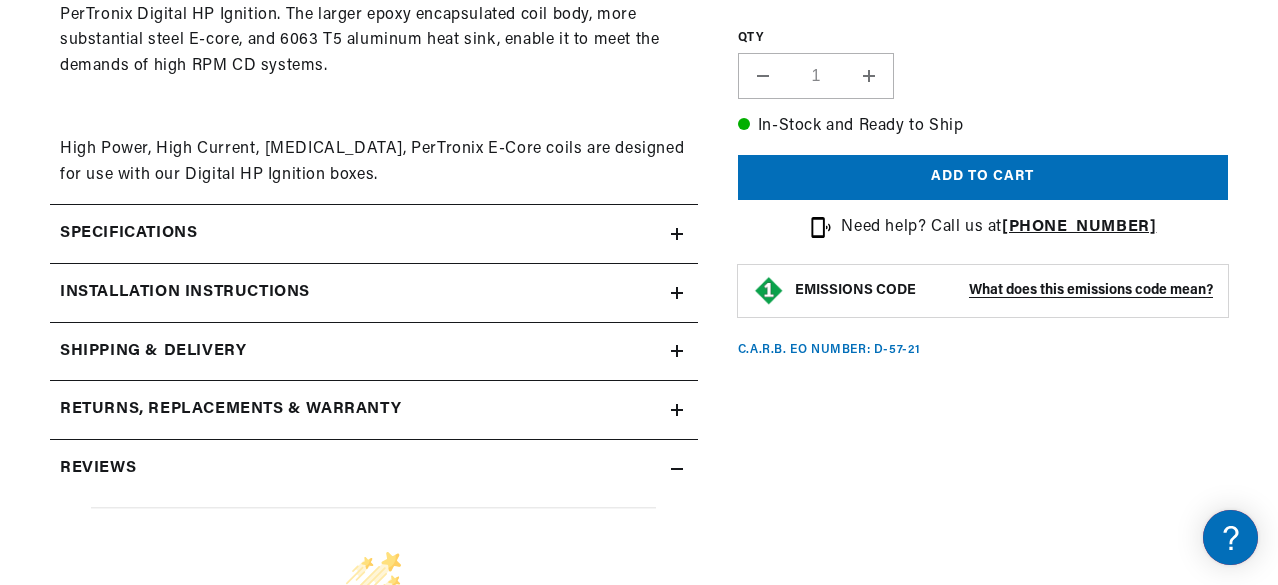 click on "Specifications" at bounding box center (154, -279) 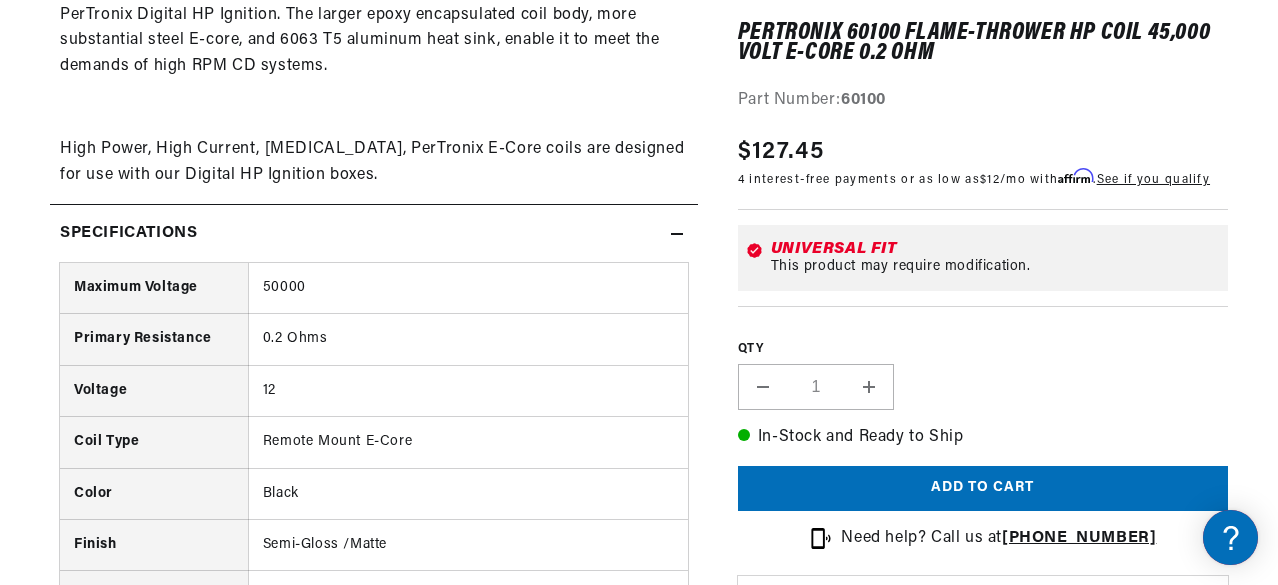 scroll, scrollTop: 0, scrollLeft: 1098, axis: horizontal 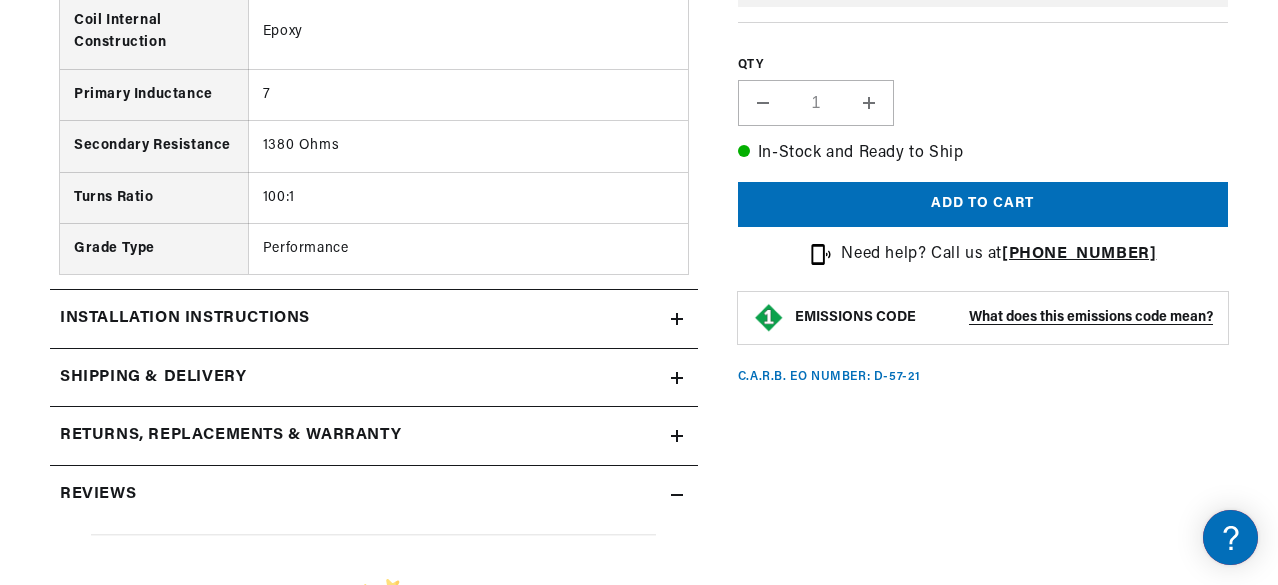 click on "Installation instructions" at bounding box center [154, -1612] 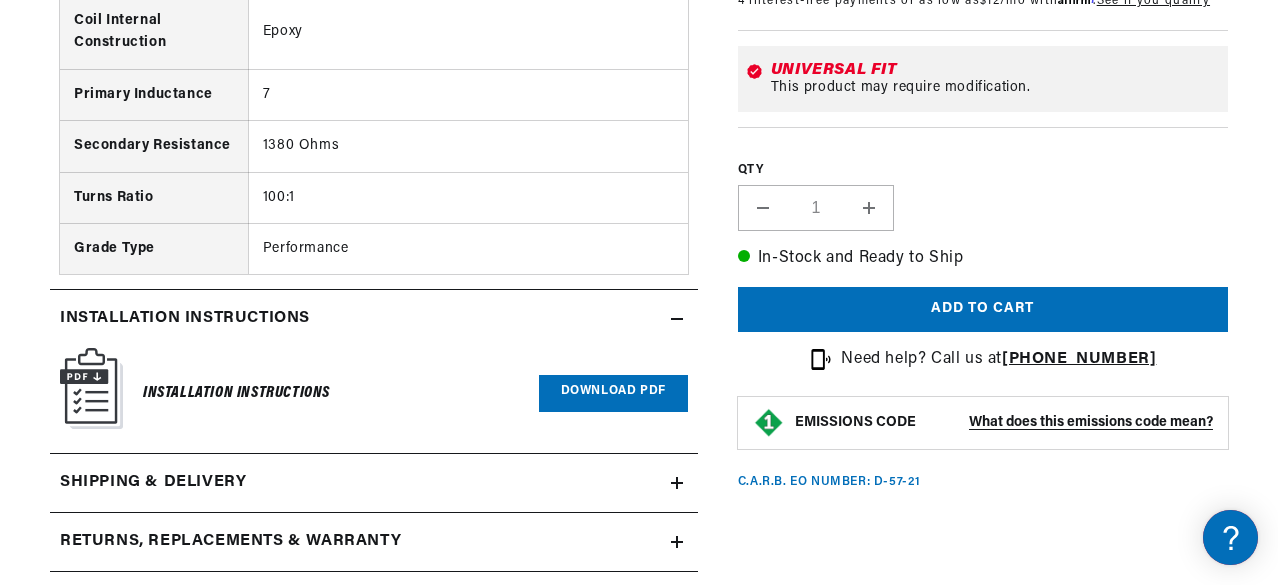 scroll, scrollTop: 0, scrollLeft: 0, axis: both 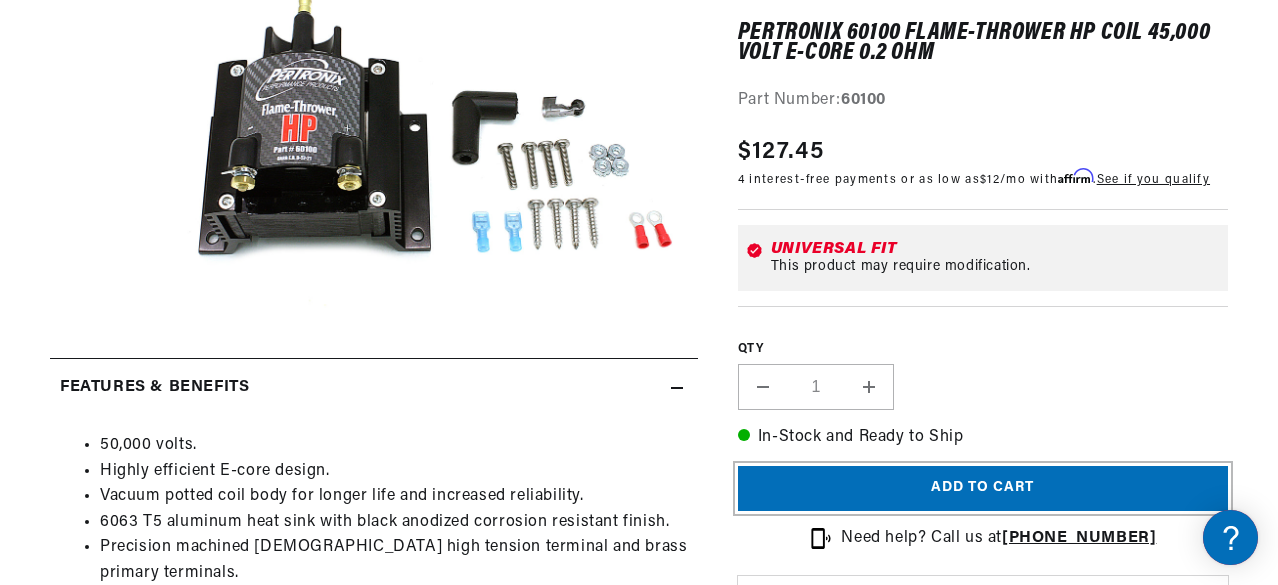 click on "Add to cart" at bounding box center (983, 488) 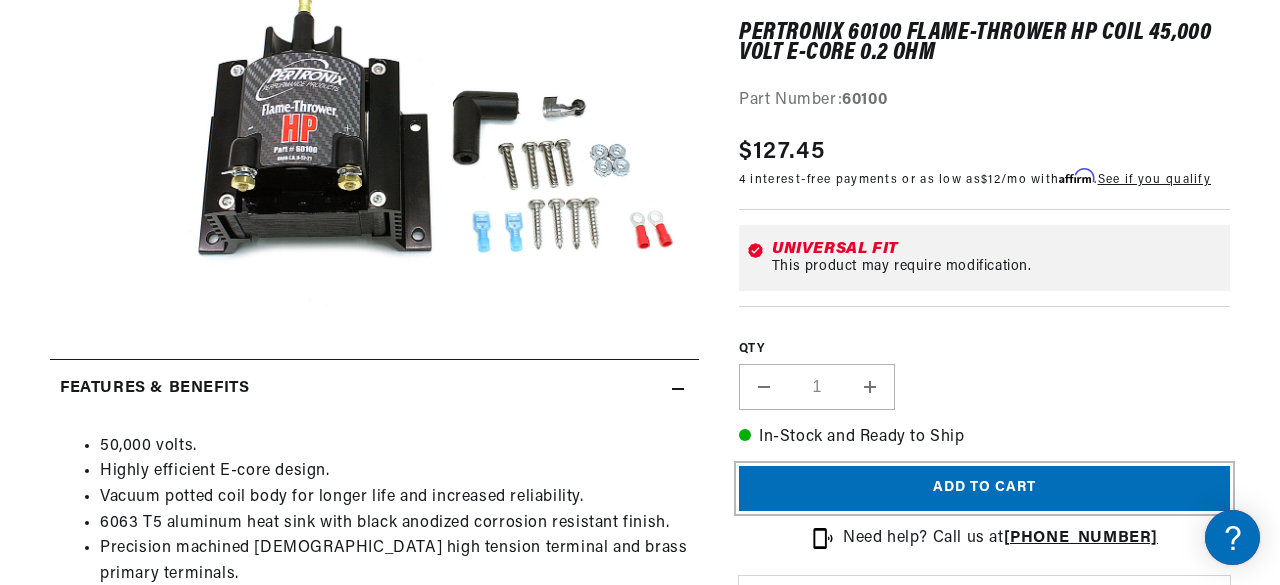 scroll, scrollTop: 0, scrollLeft: 1100, axis: horizontal 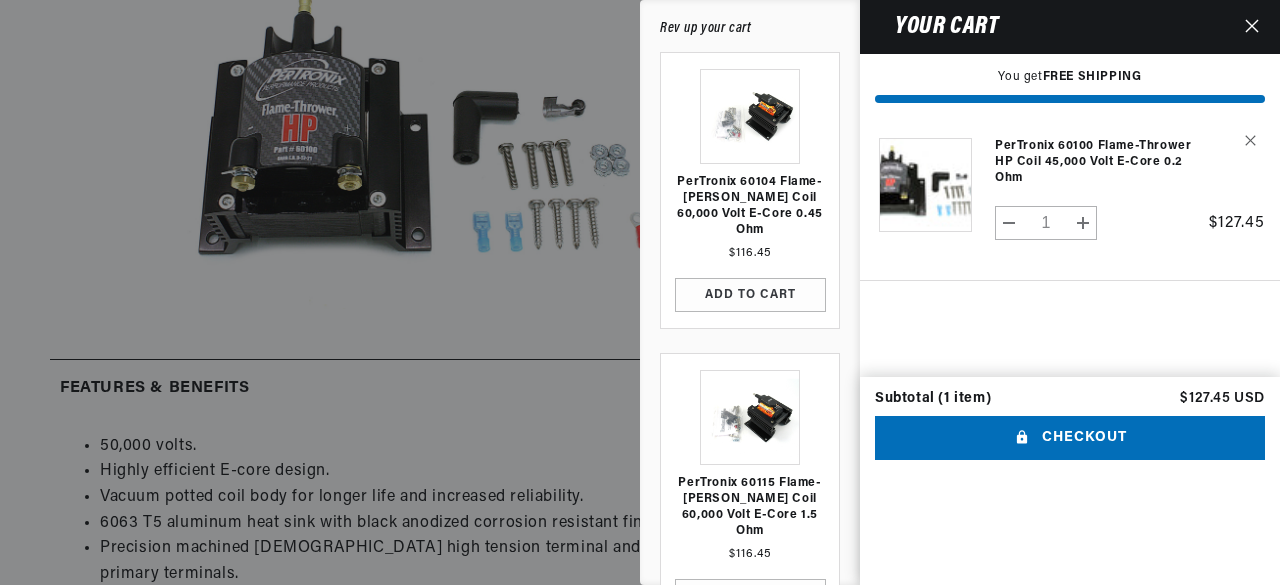 click at bounding box center (1252, 27) 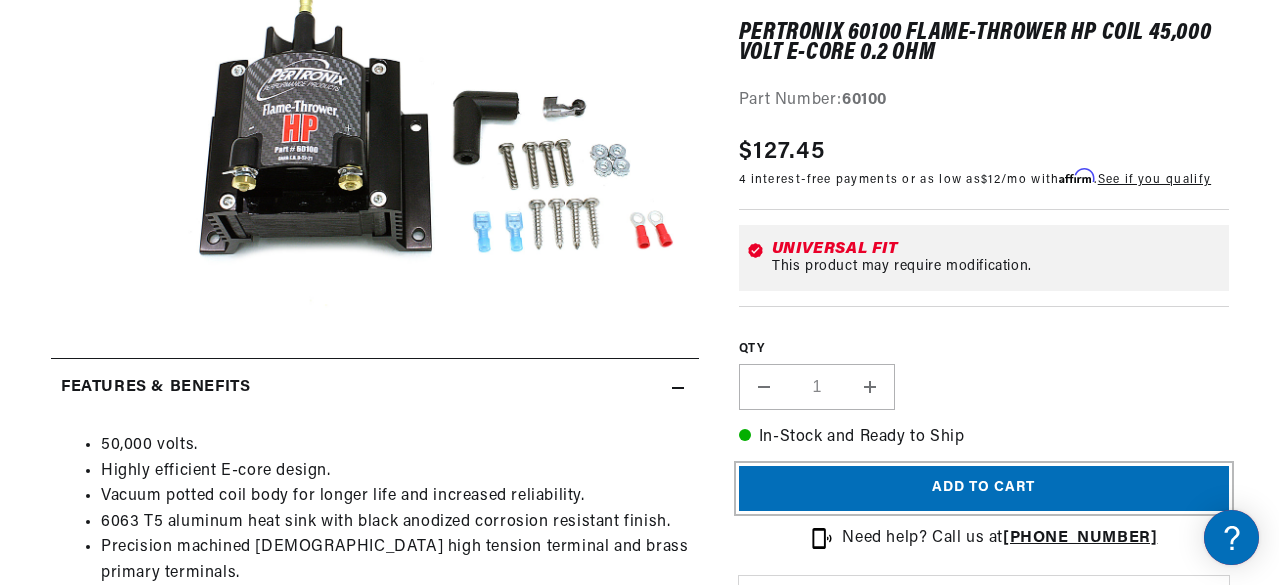 scroll, scrollTop: 0, scrollLeft: 1100, axis: horizontal 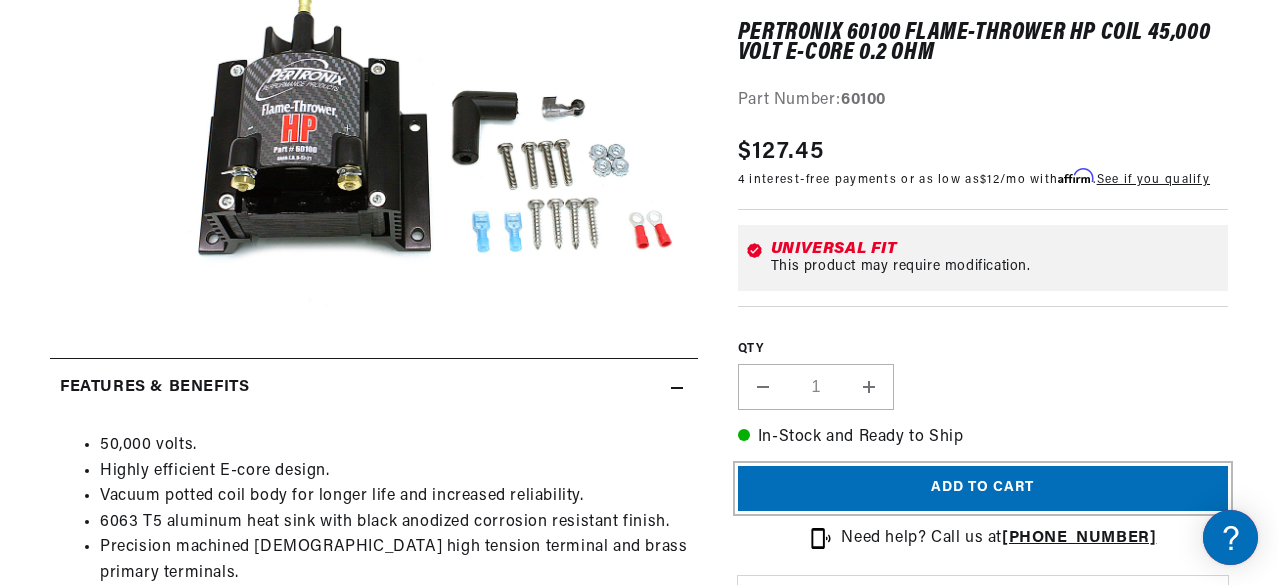click on "Add to cart" at bounding box center (983, 488) 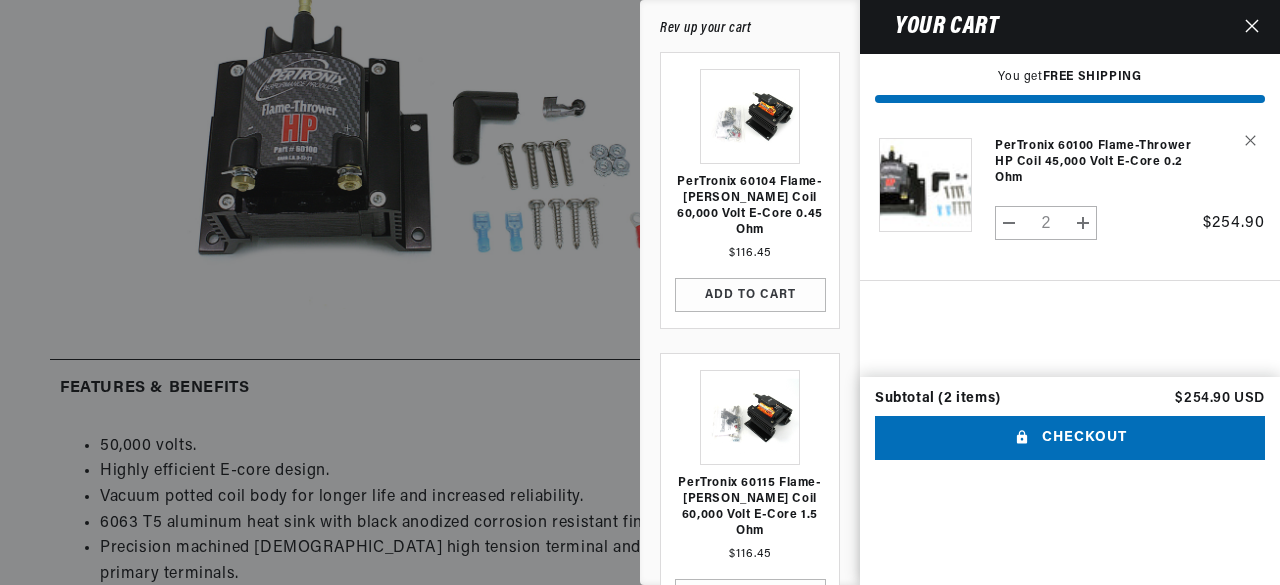 click on "FREE SHIPPING" at bounding box center [1092, 77] 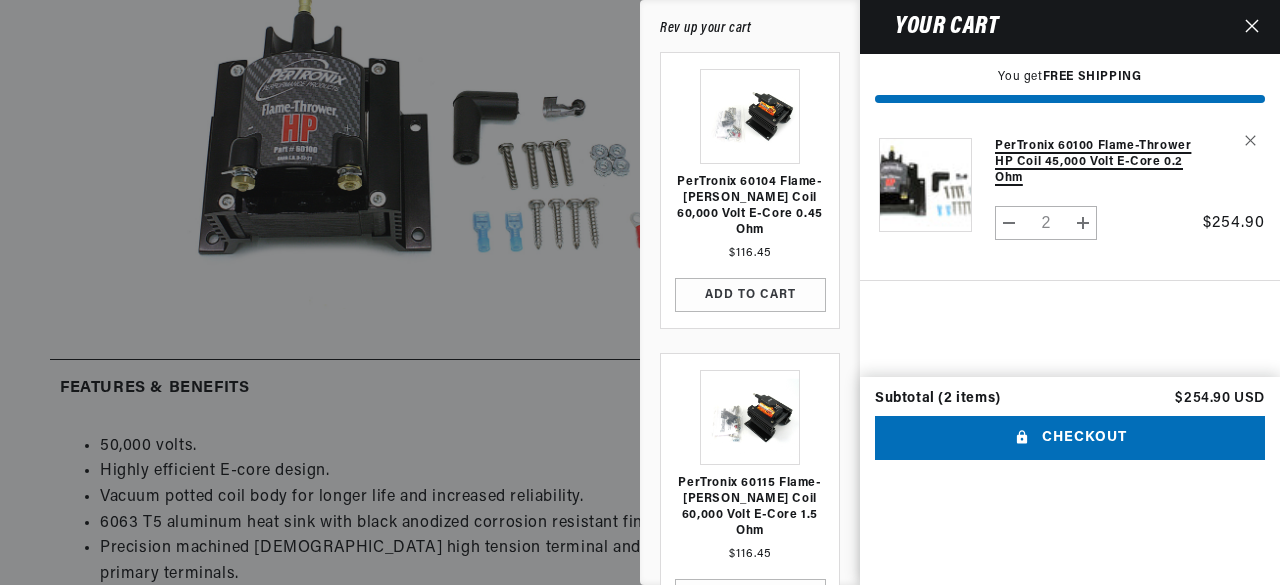 scroll, scrollTop: 0, scrollLeft: 2200, axis: horizontal 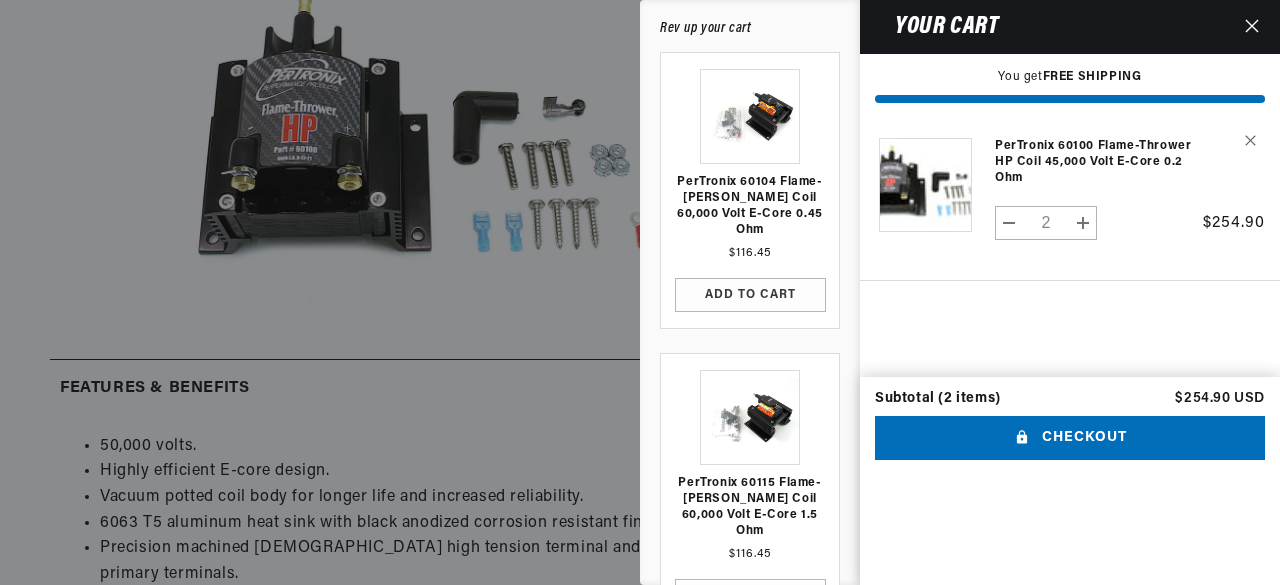 click 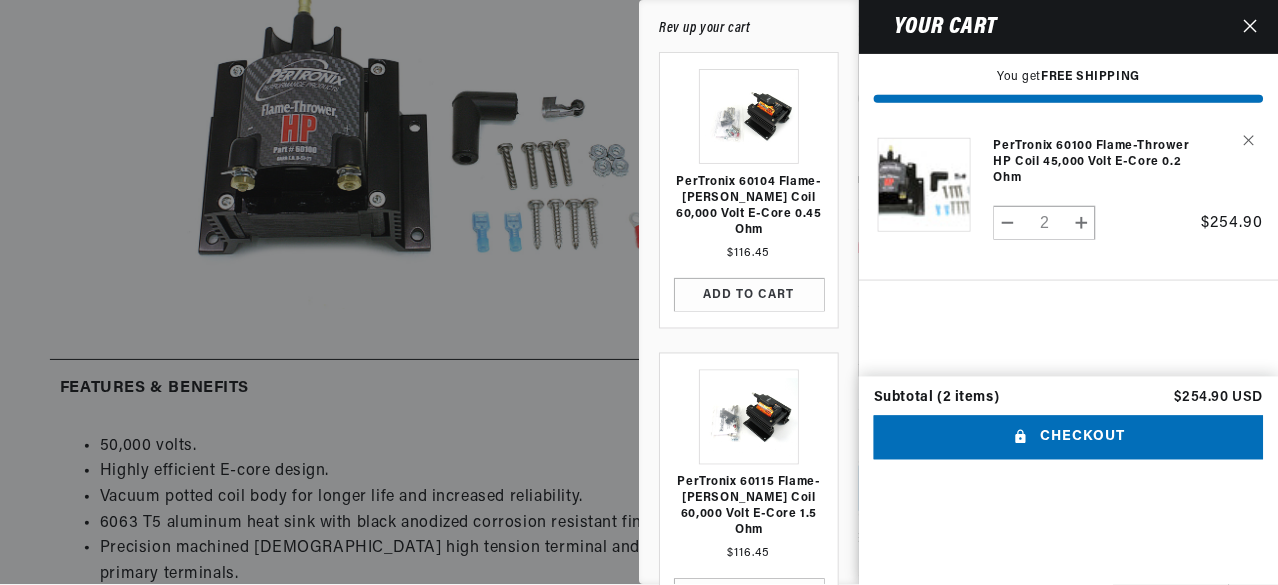 scroll, scrollTop: 0, scrollLeft: 2196, axis: horizontal 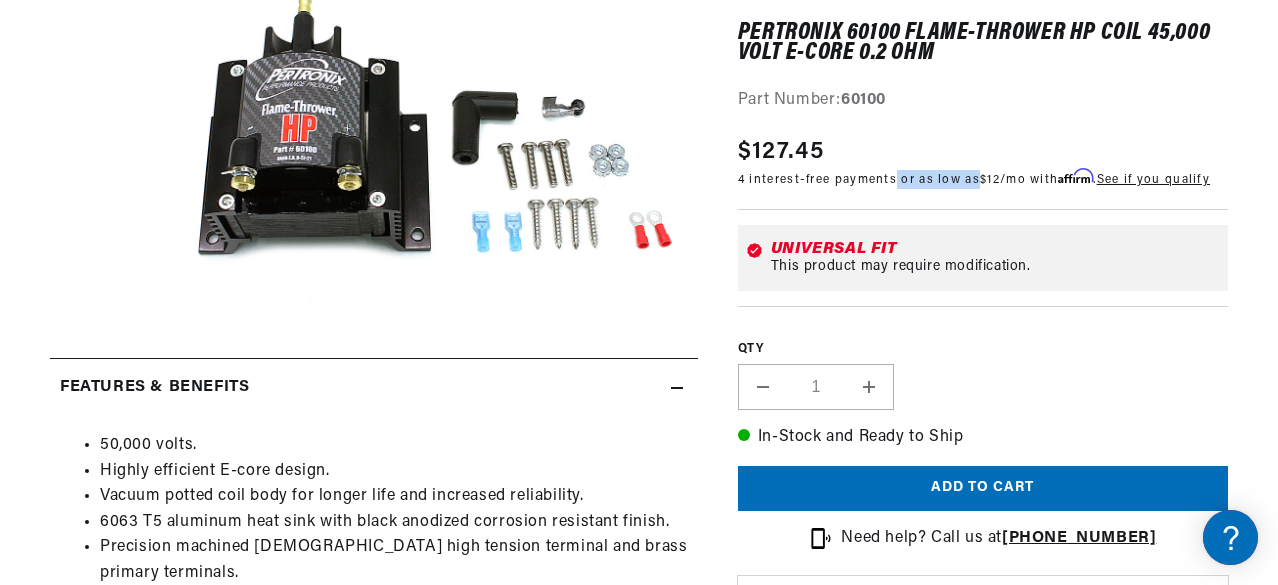 drag, startPoint x: 895, startPoint y: 177, endPoint x: 980, endPoint y: 179, distance: 85.02353 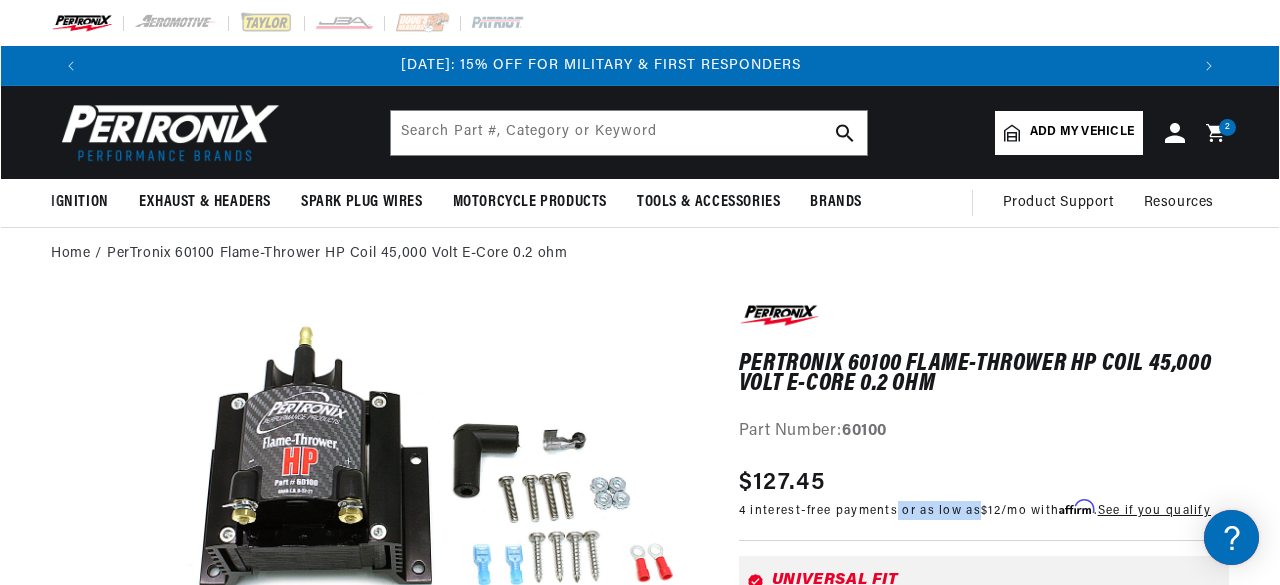 scroll, scrollTop: 0, scrollLeft: 0, axis: both 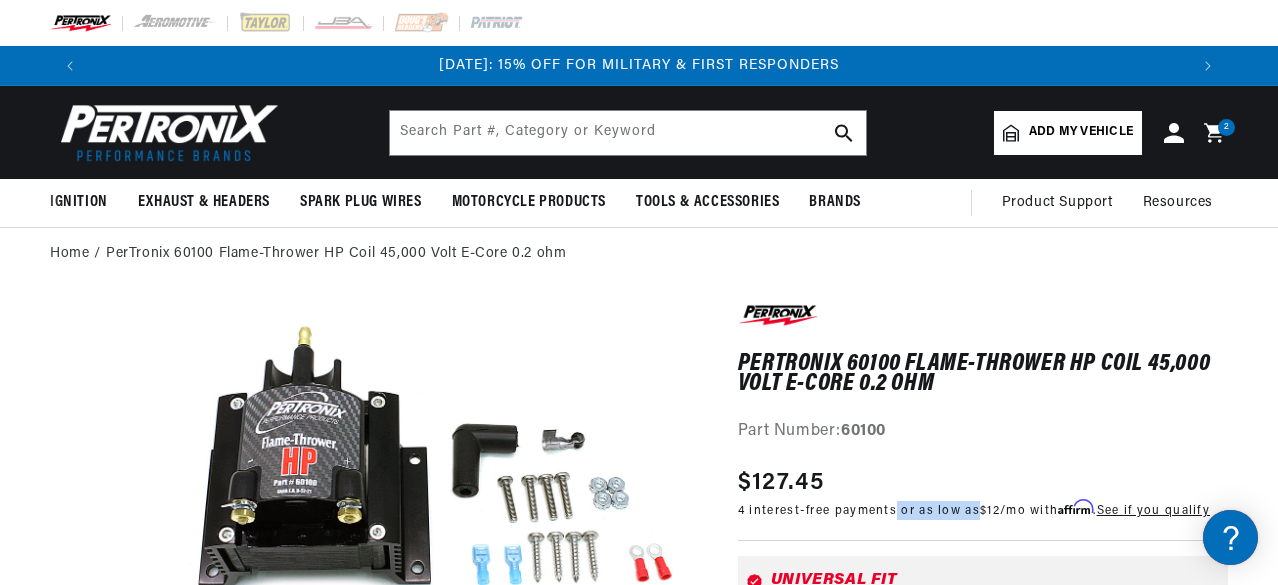 click on "2" at bounding box center (1227, 127) 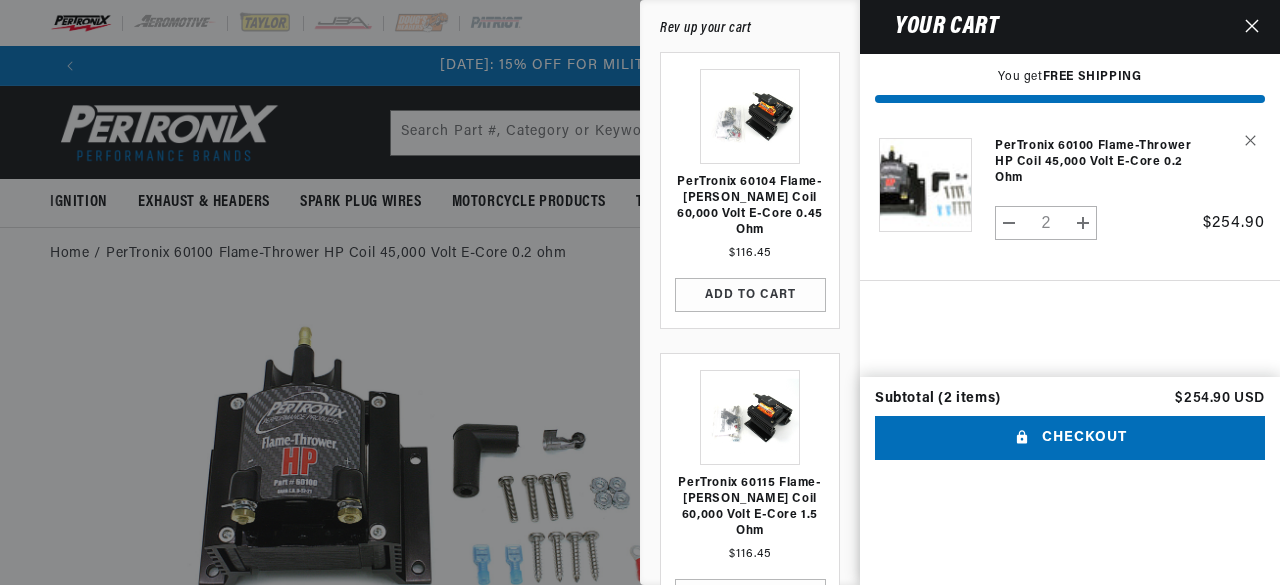 click on "Decrease quantity for PerTronix 60100 Flame-Thrower HP Coil 45,000 Volt E-Core 0.2 ohm" at bounding box center (1009, 223) 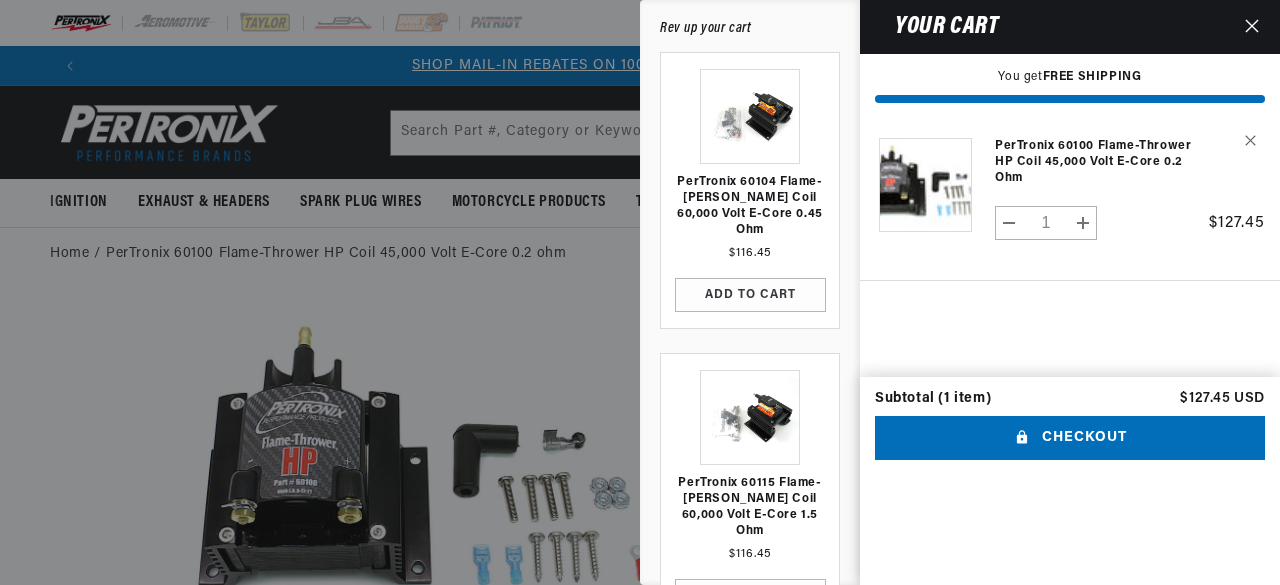 scroll, scrollTop: 0, scrollLeft: 1100, axis: horizontal 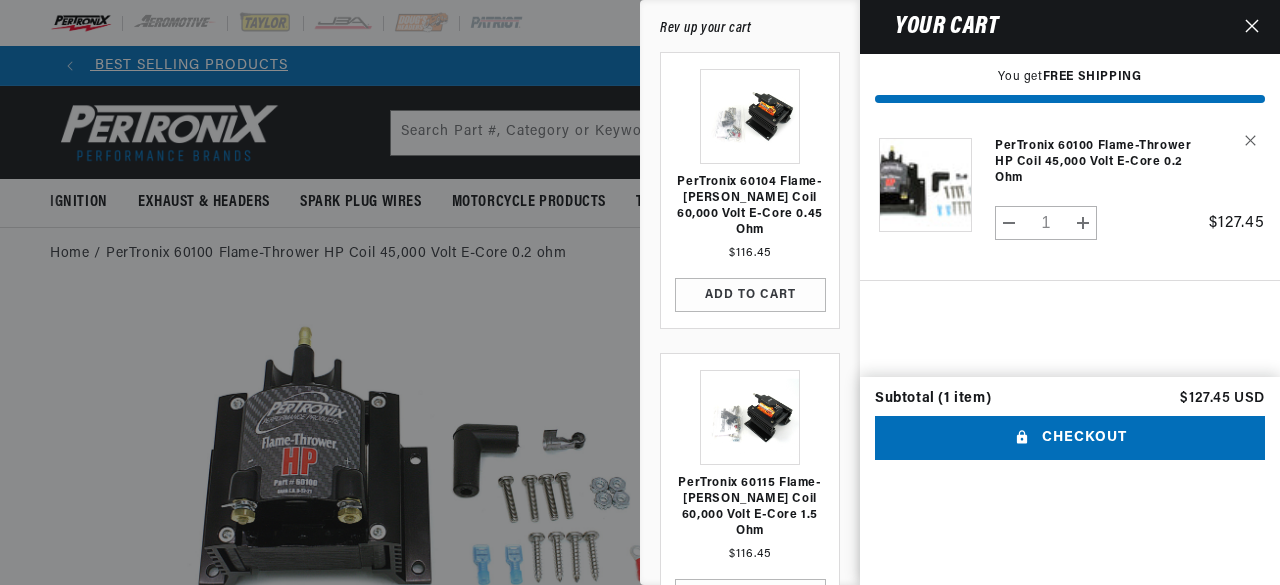 click at bounding box center (640, 292) 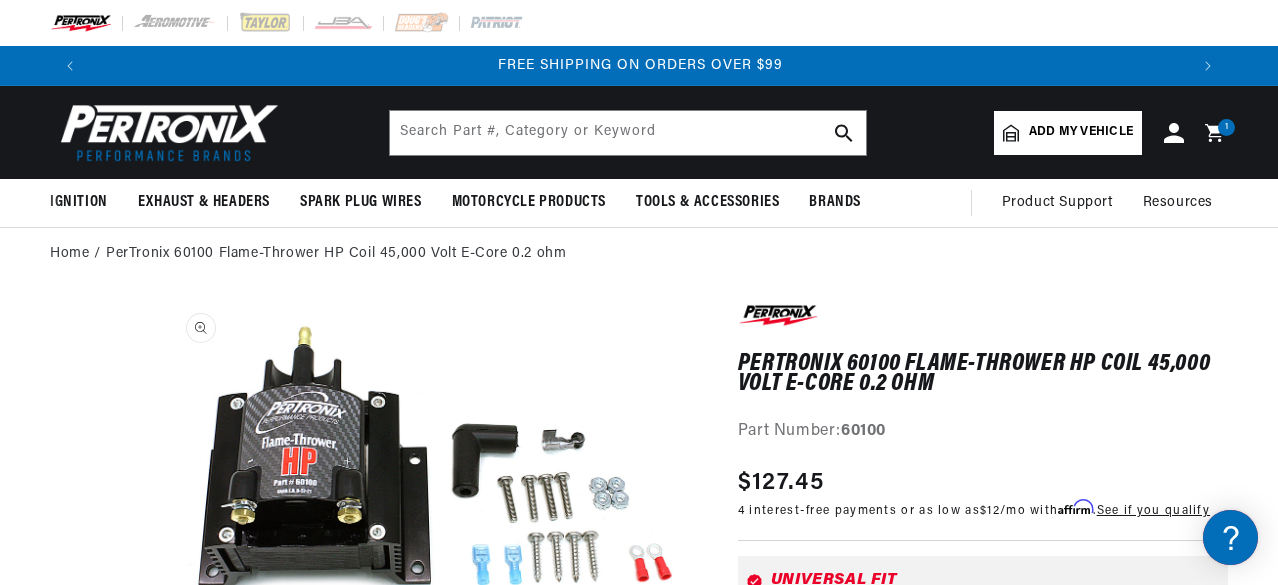 scroll, scrollTop: 0, scrollLeft: 2196, axis: horizontal 